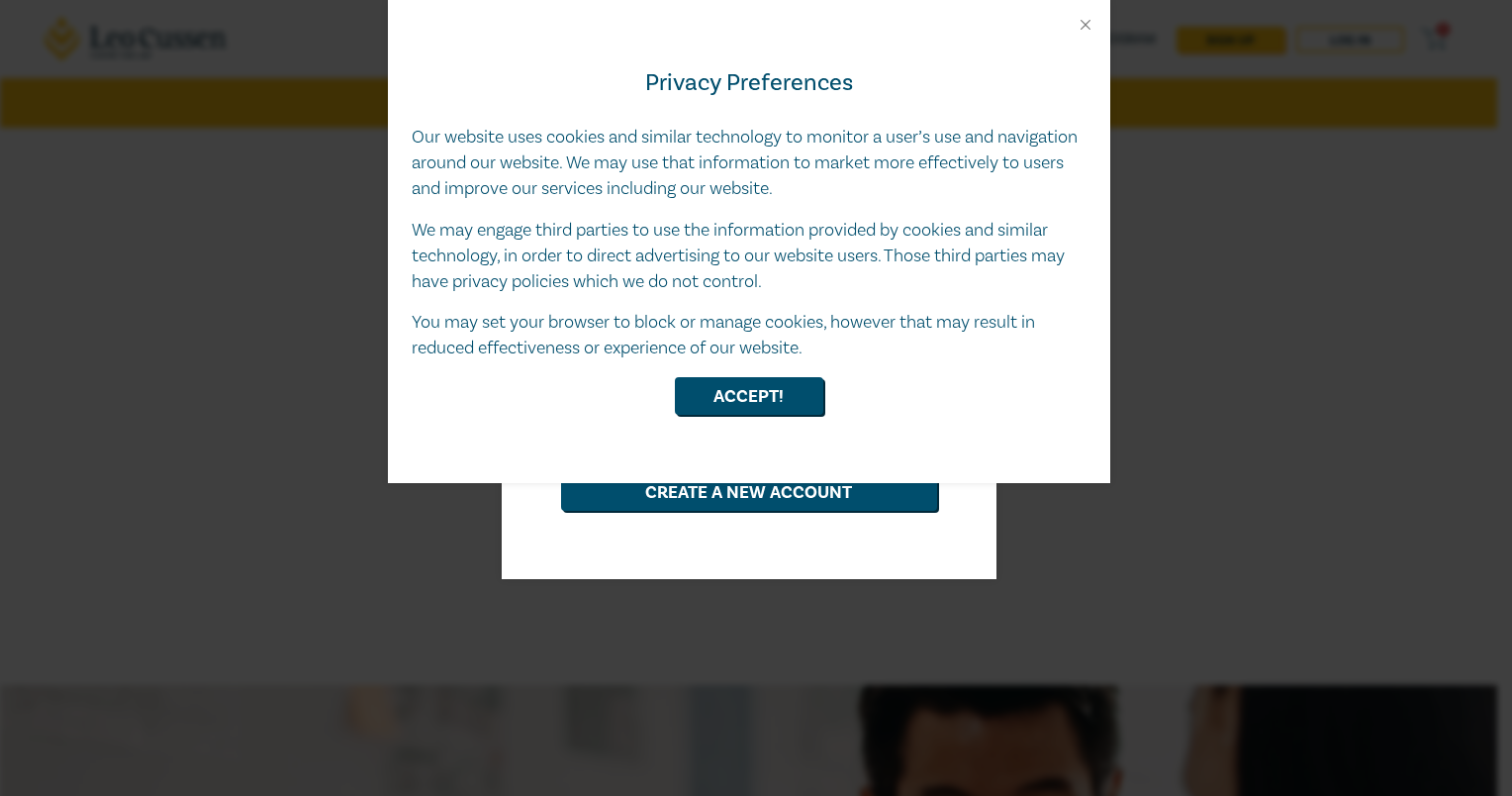 scroll, scrollTop: 0, scrollLeft: 0, axis: both 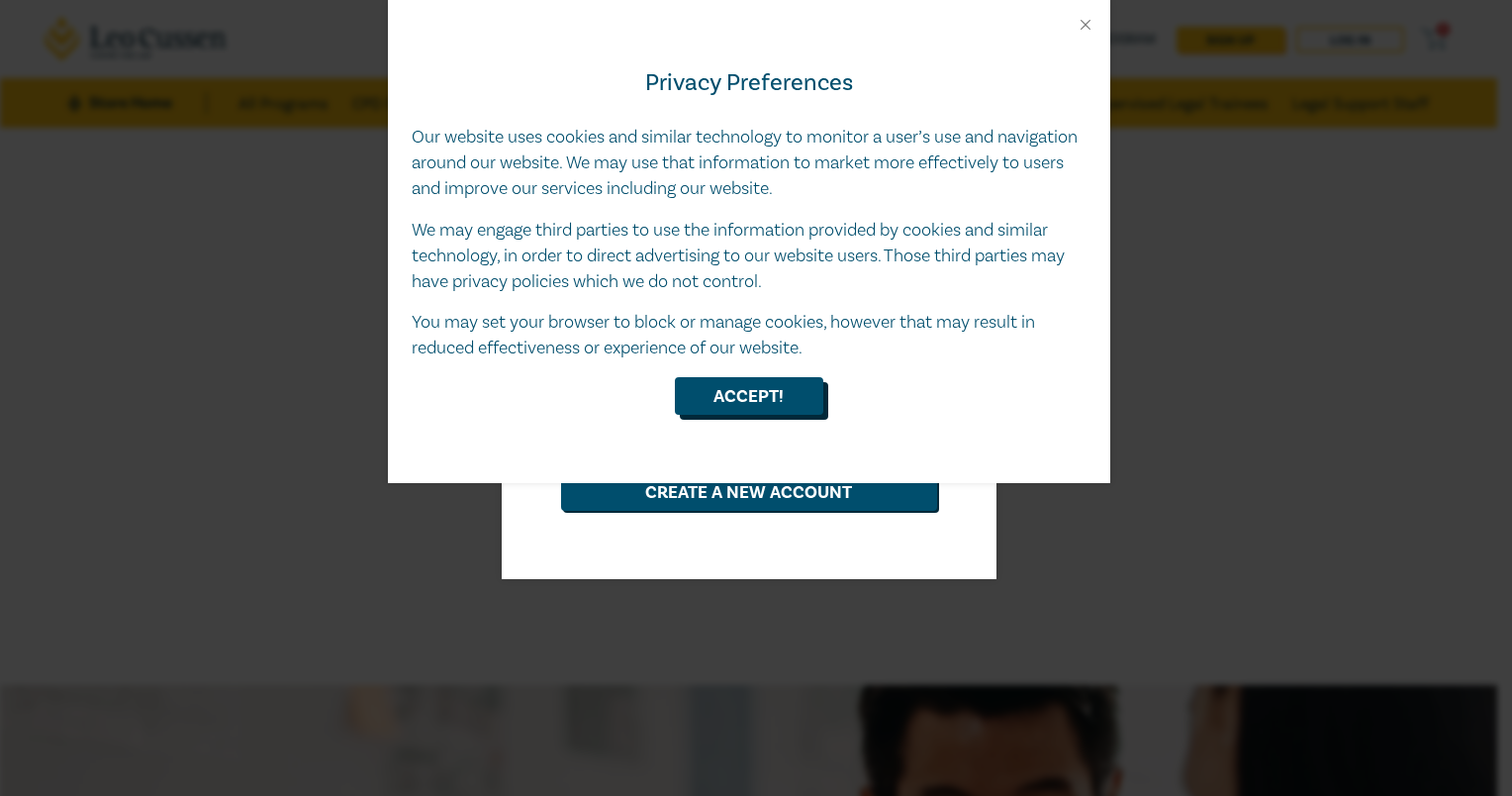 type on "[EMAIL]" 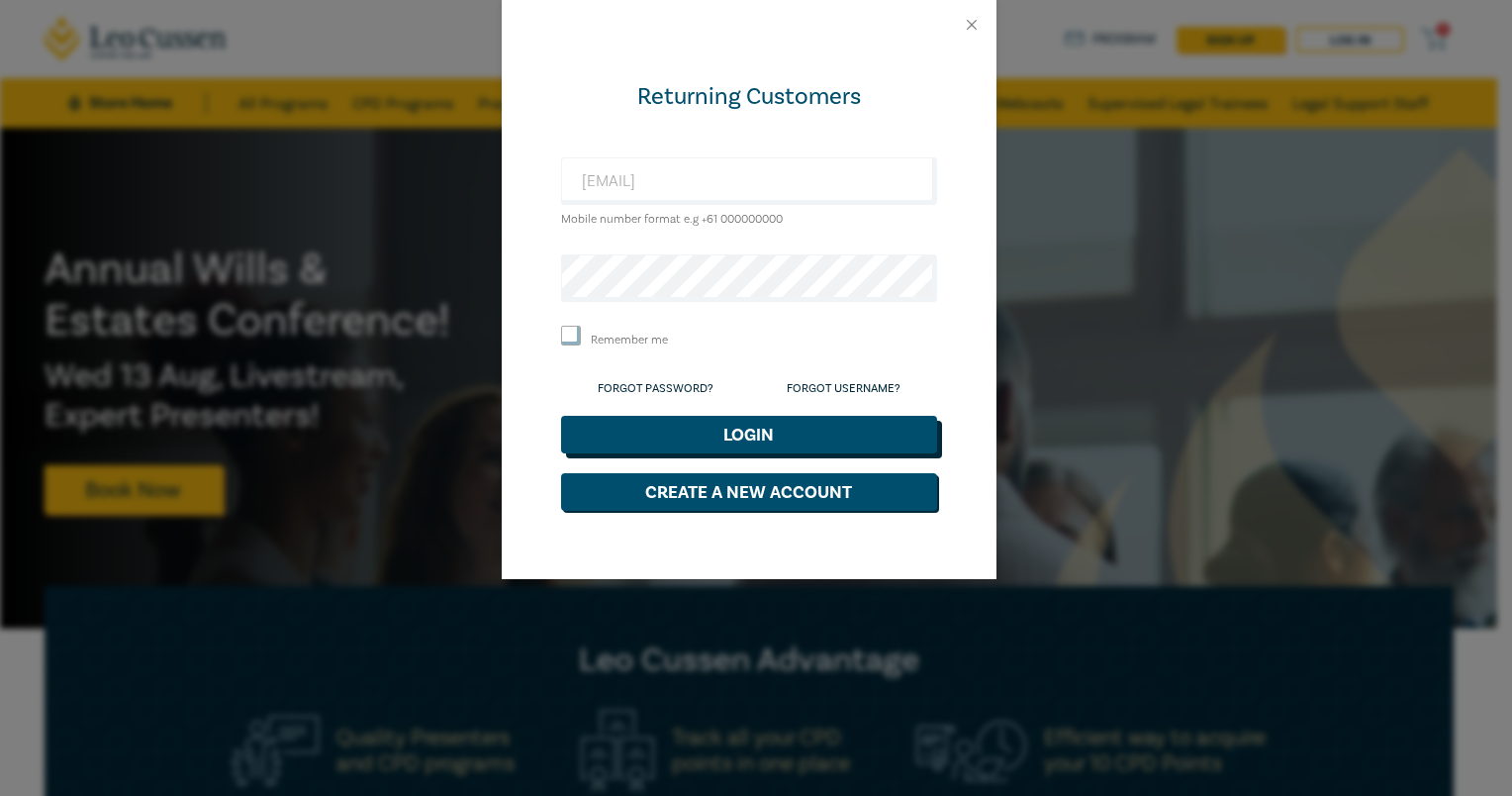 click on "Login" at bounding box center [749, 435] 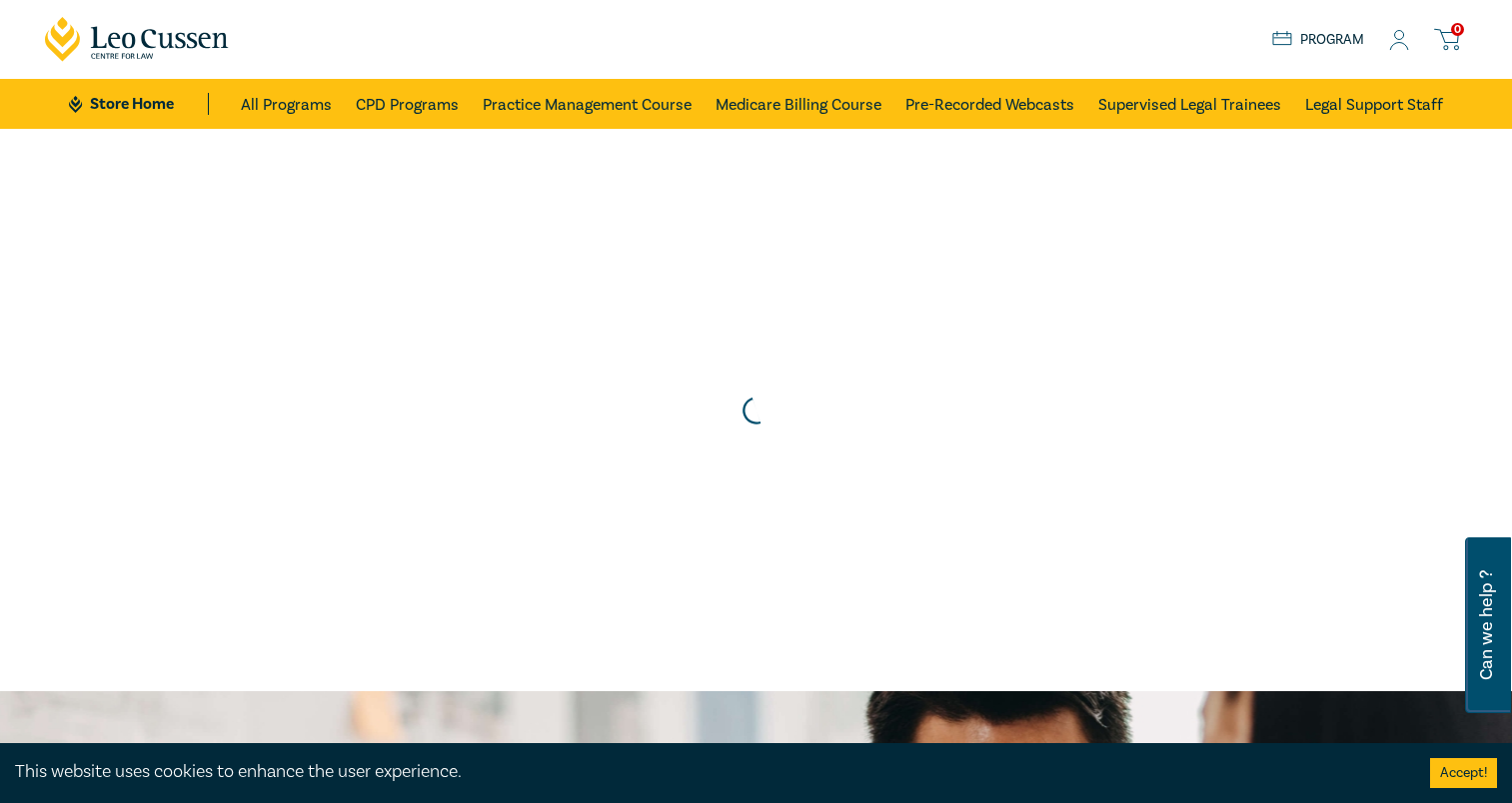 scroll, scrollTop: 0, scrollLeft: 0, axis: both 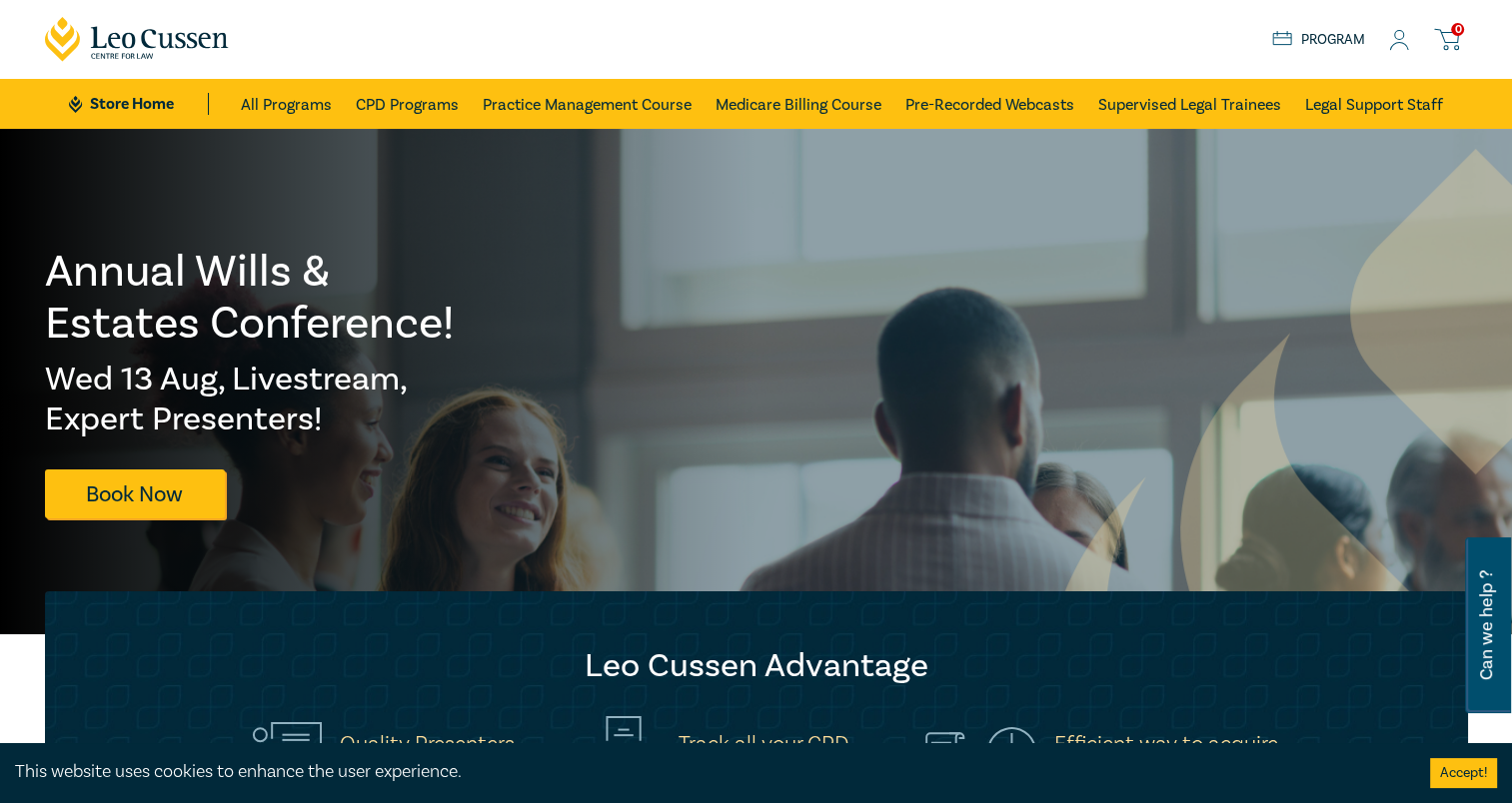 click 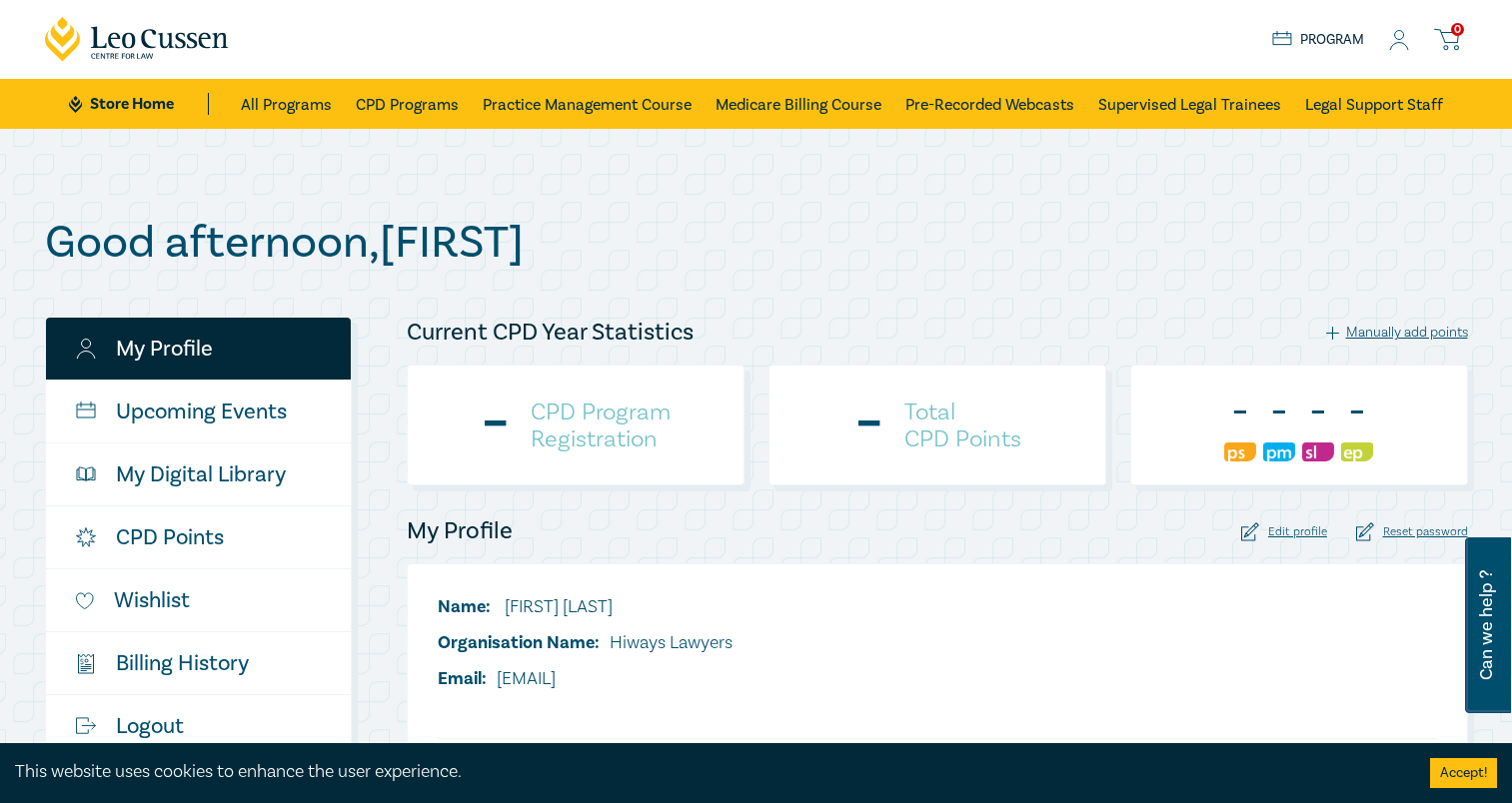 scroll, scrollTop: 0, scrollLeft: 0, axis: both 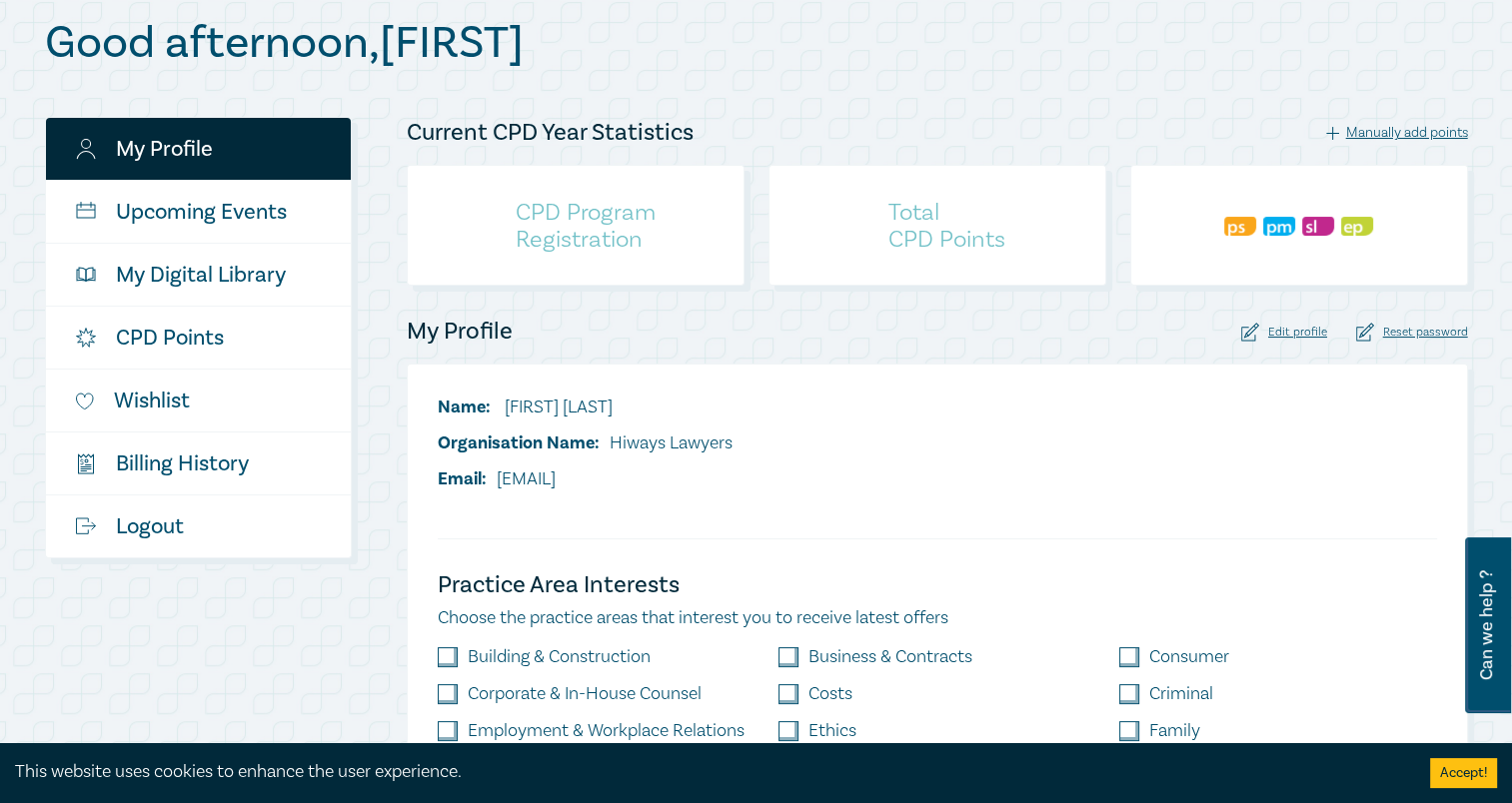 drag, startPoint x: 556, startPoint y: 485, endPoint x: 813, endPoint y: 483, distance: 257.00778 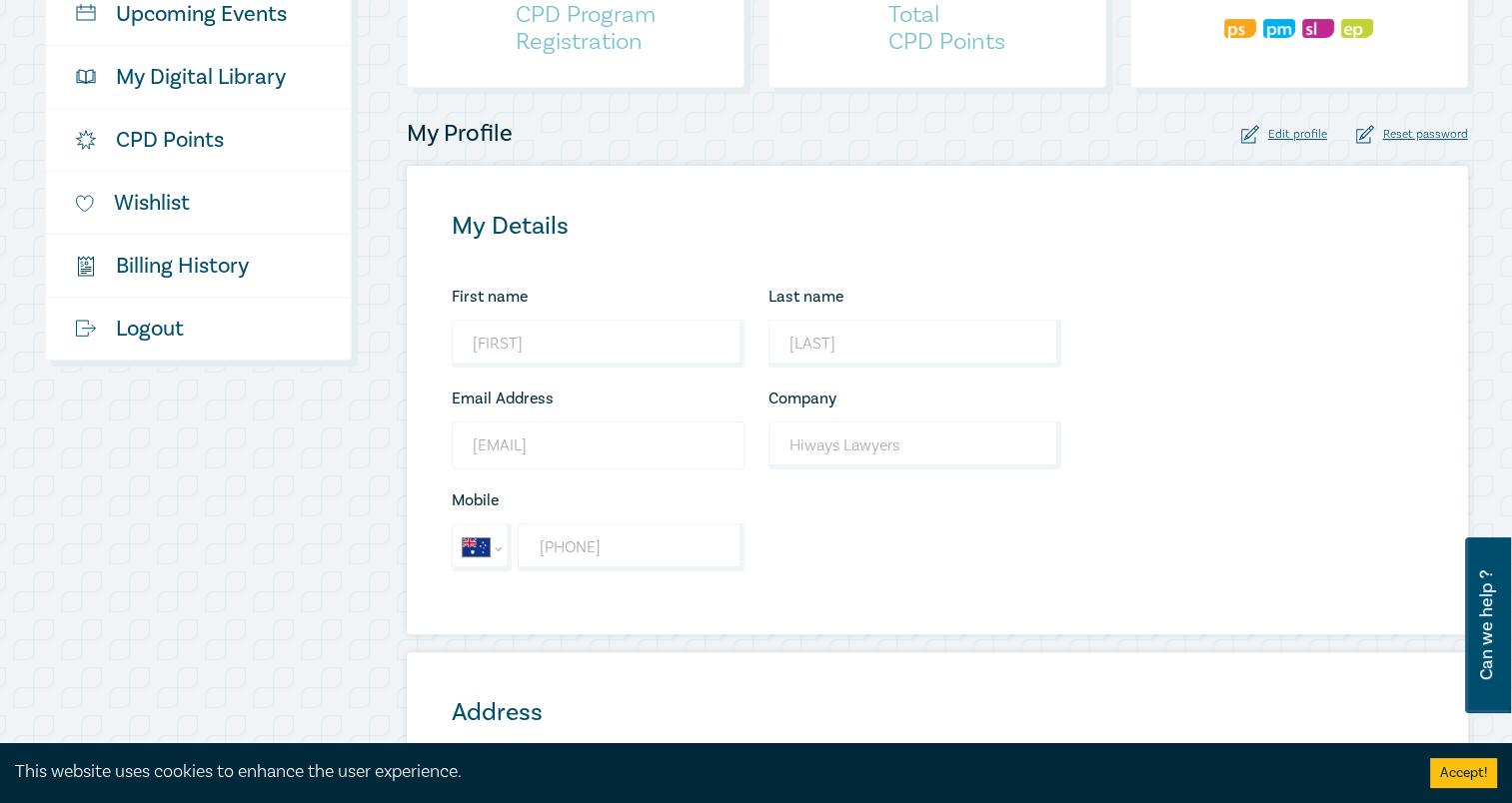 scroll, scrollTop: 400, scrollLeft: 0, axis: vertical 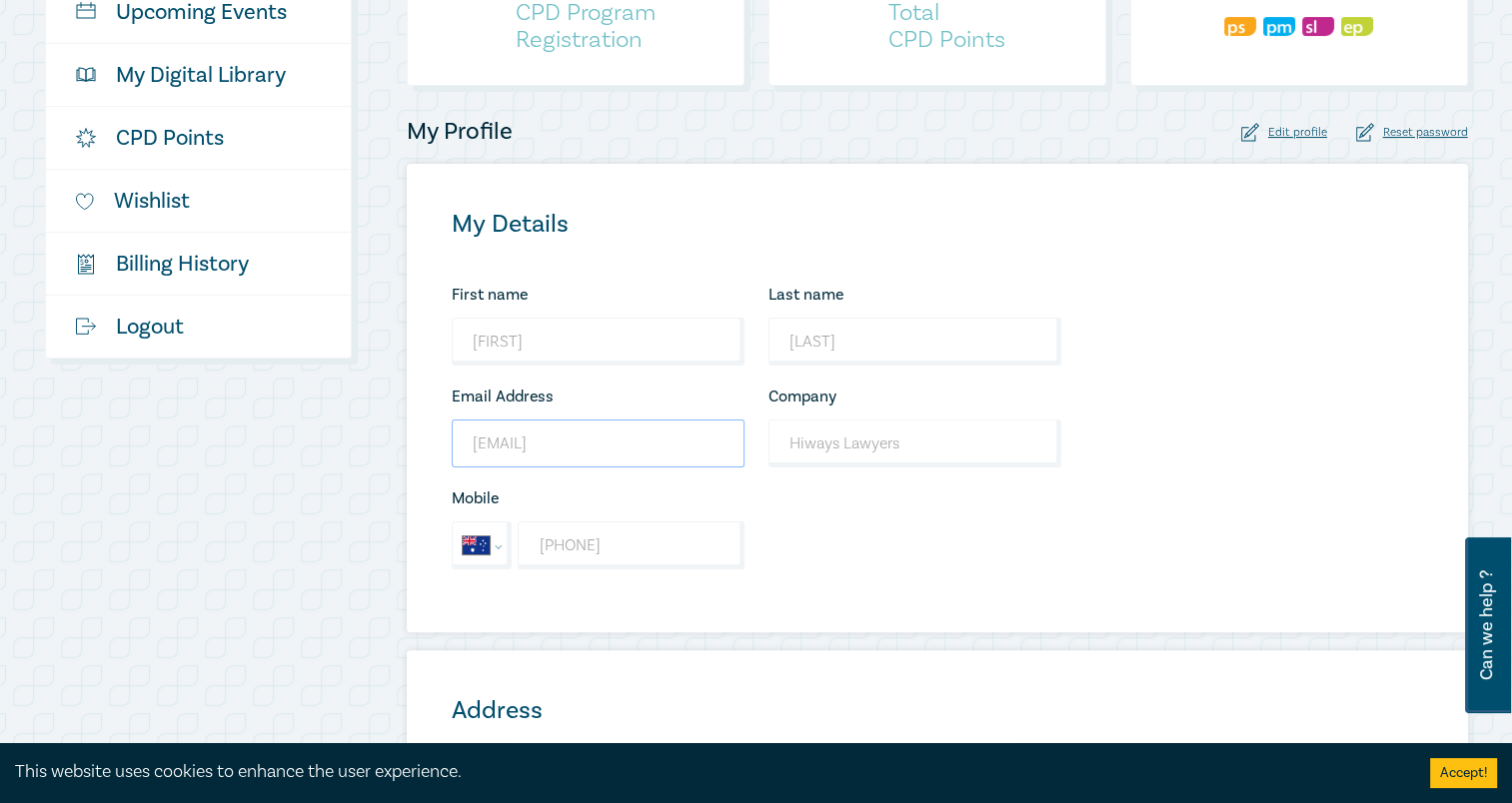 click on "[USERNAME]@[DOMAIN].com.au" at bounding box center (598, 443) 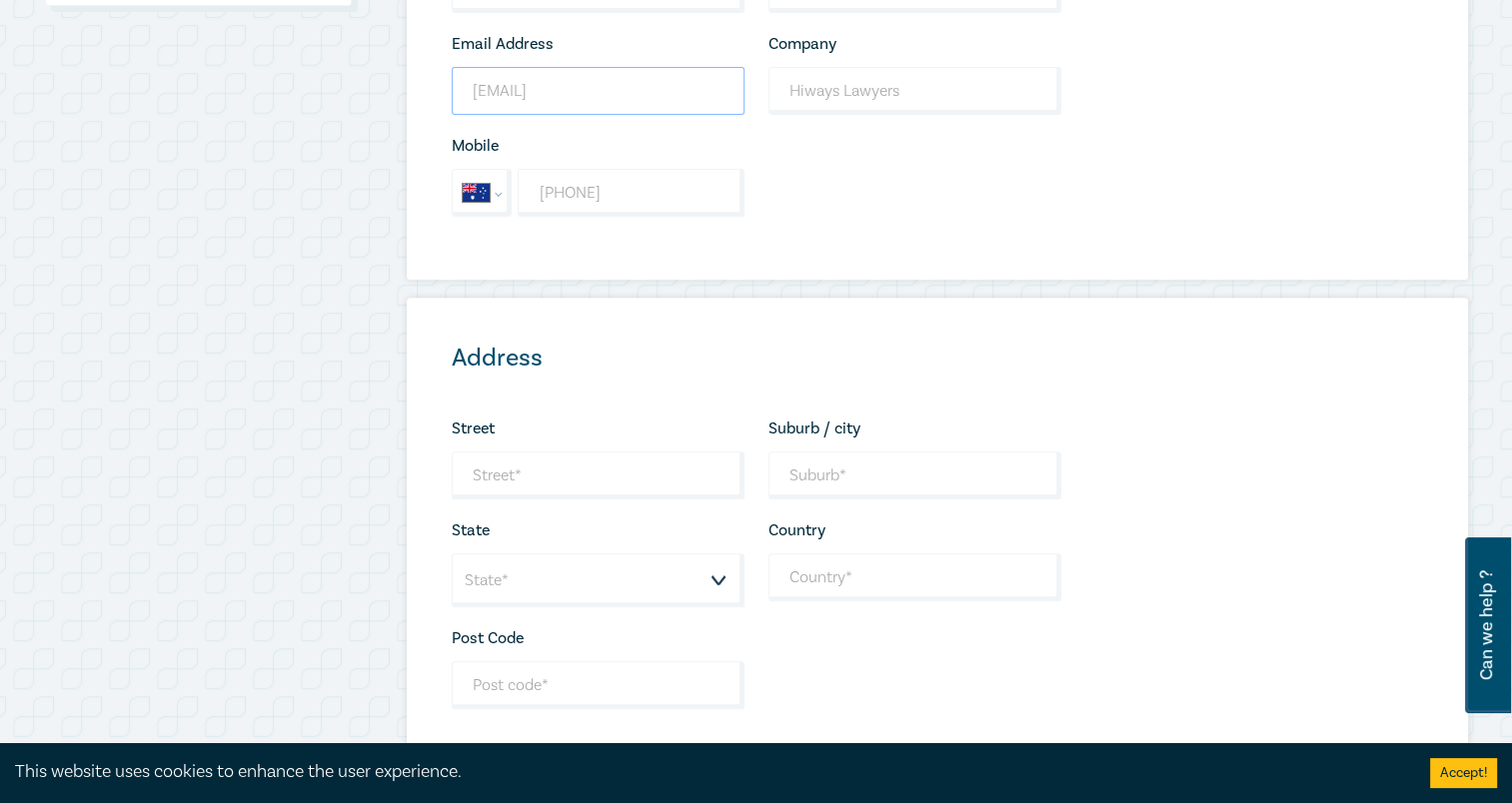 scroll, scrollTop: 799, scrollLeft: 0, axis: vertical 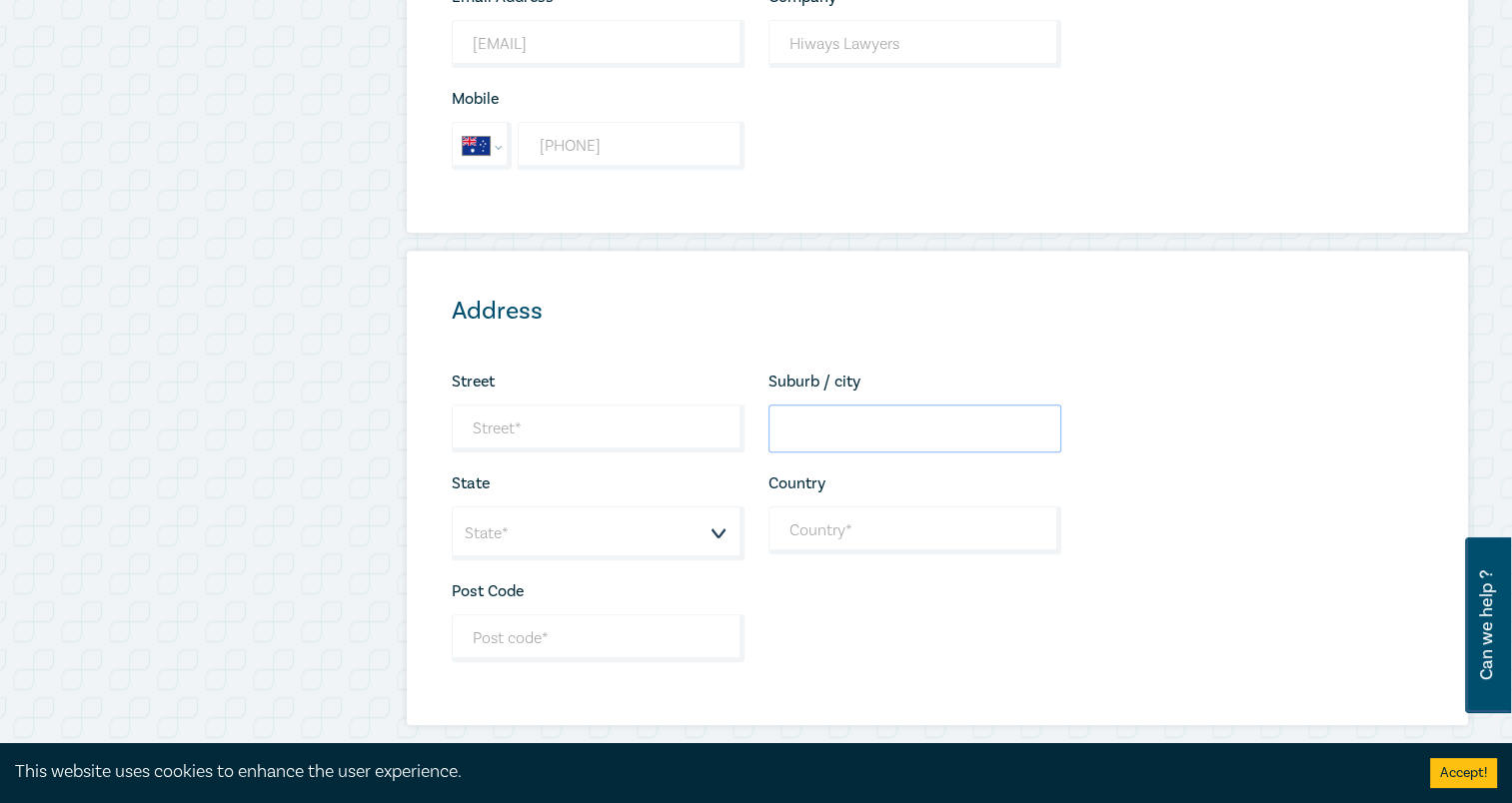 click on "Suburb / city" at bounding box center (914, 428) 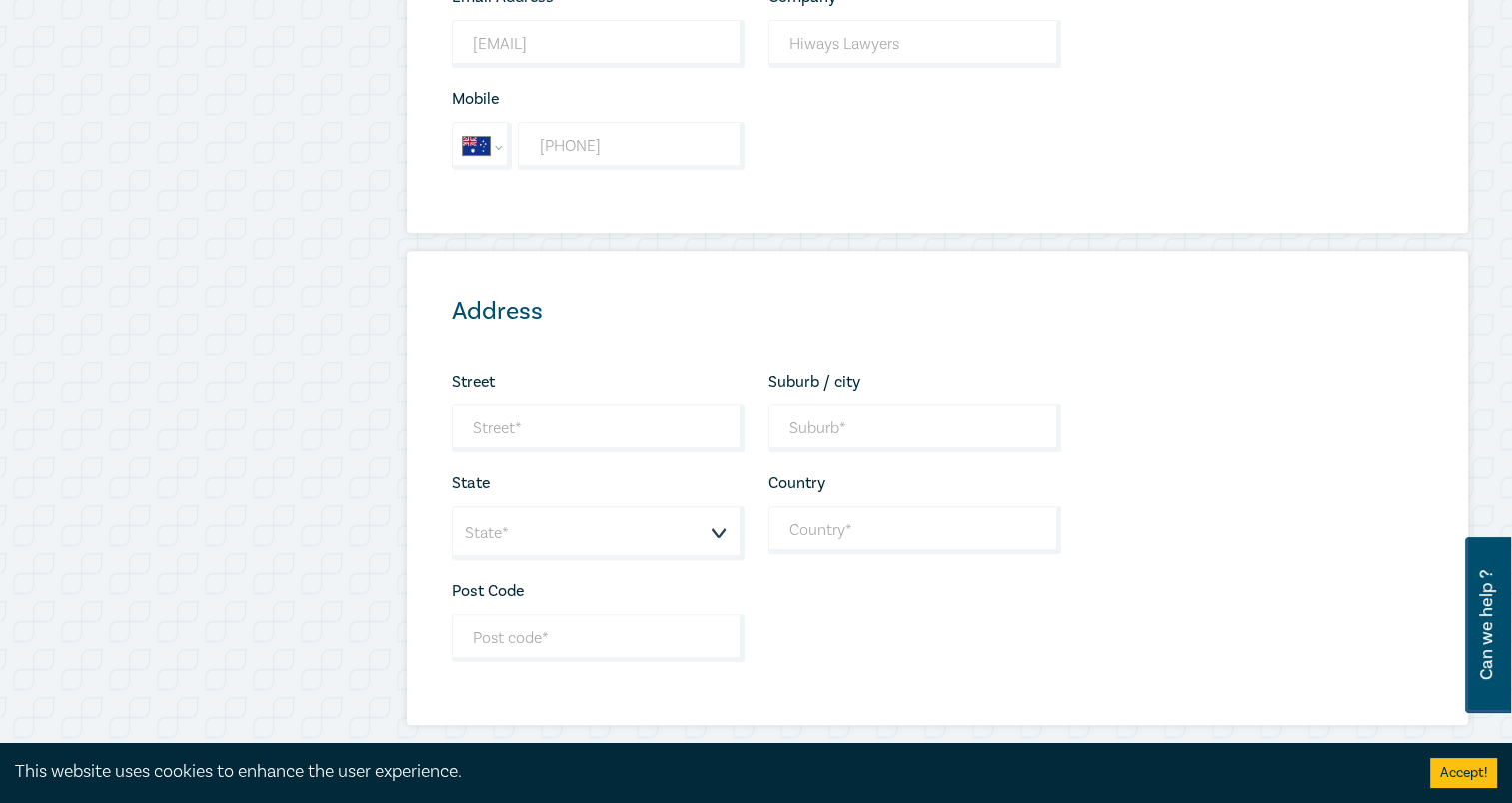 click on "Address Street Please provide a valid Street. Suburb / city Please provide a valid city. State State* Victoria New South Wales Queesland Tasmania Western Australia South Australia Please provide a valid Country. Country Please provide a valid Country. Post Code Please provide a valid Post Code." at bounding box center (937, 487) 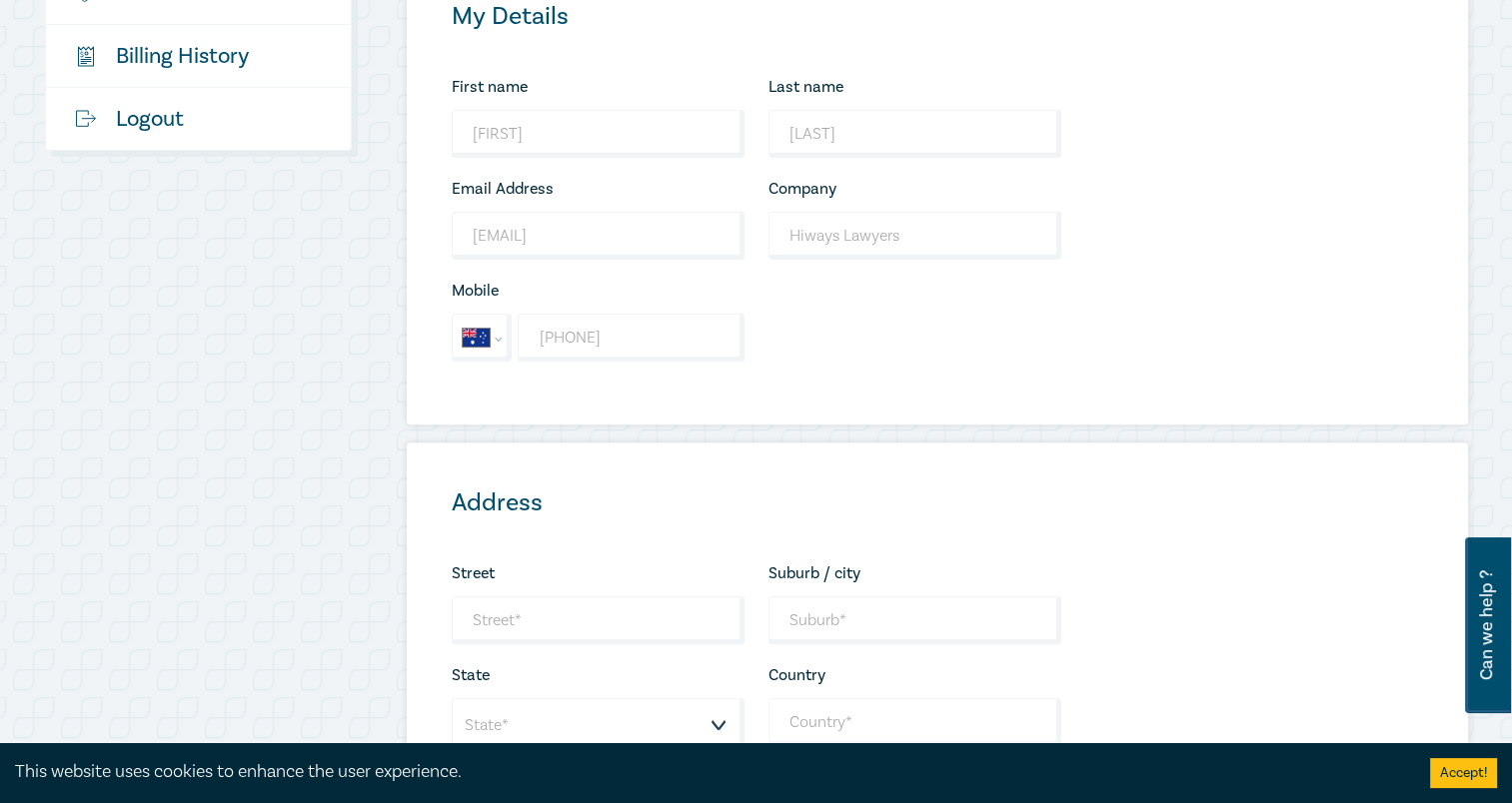scroll, scrollTop: 400, scrollLeft: 0, axis: vertical 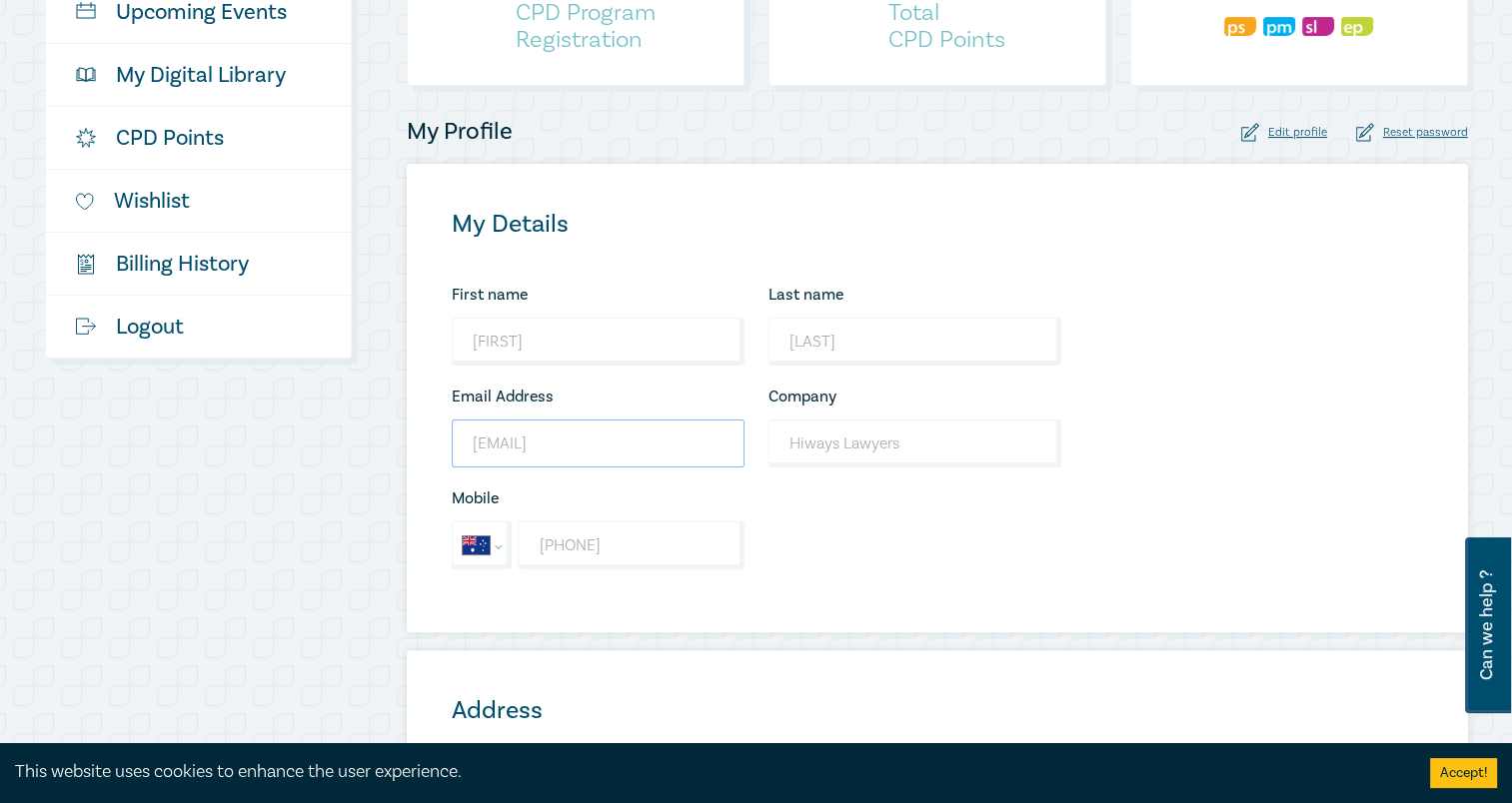 click on "[EMAIL]" at bounding box center [598, 443] 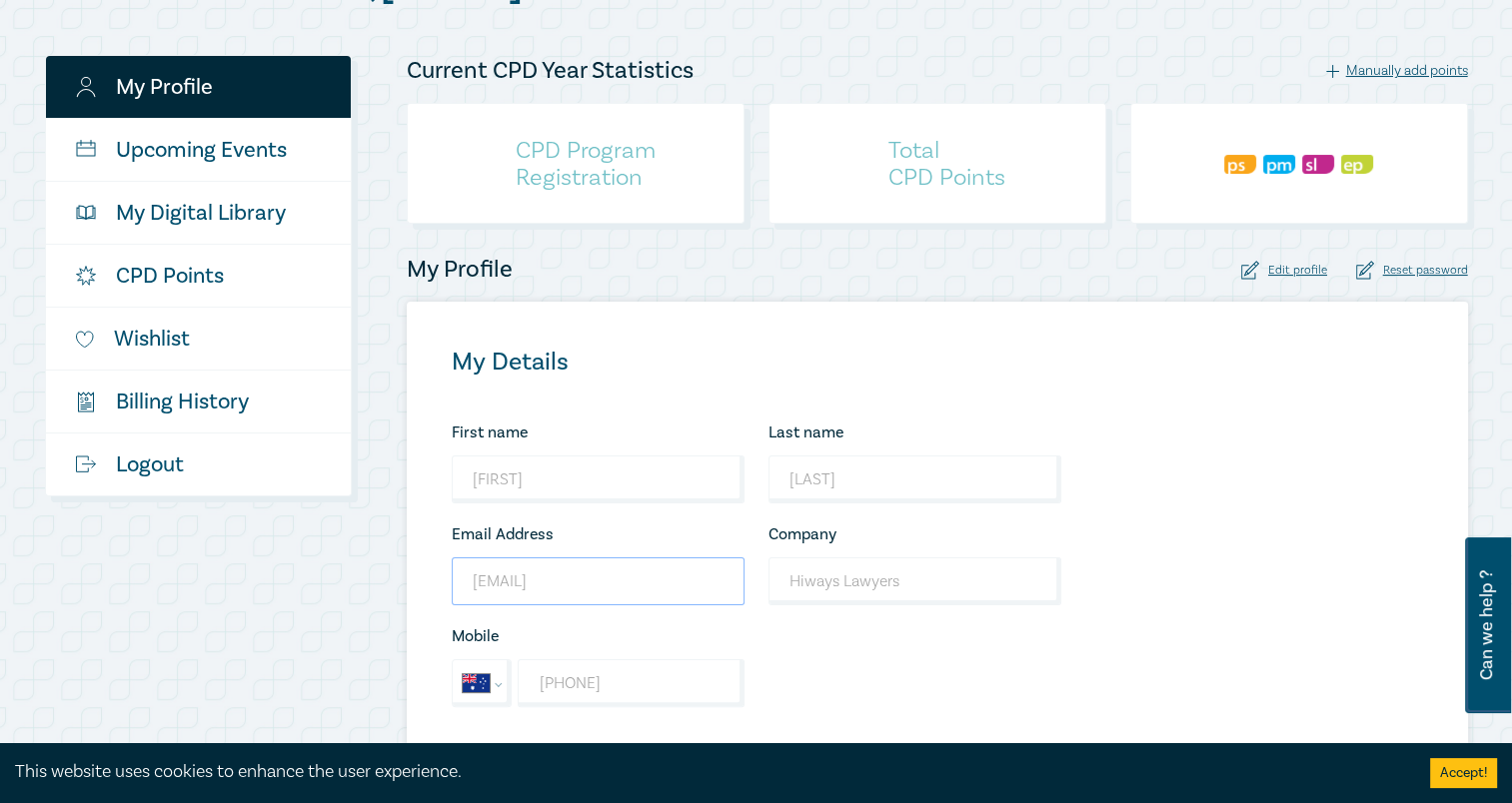 scroll, scrollTop: 100, scrollLeft: 0, axis: vertical 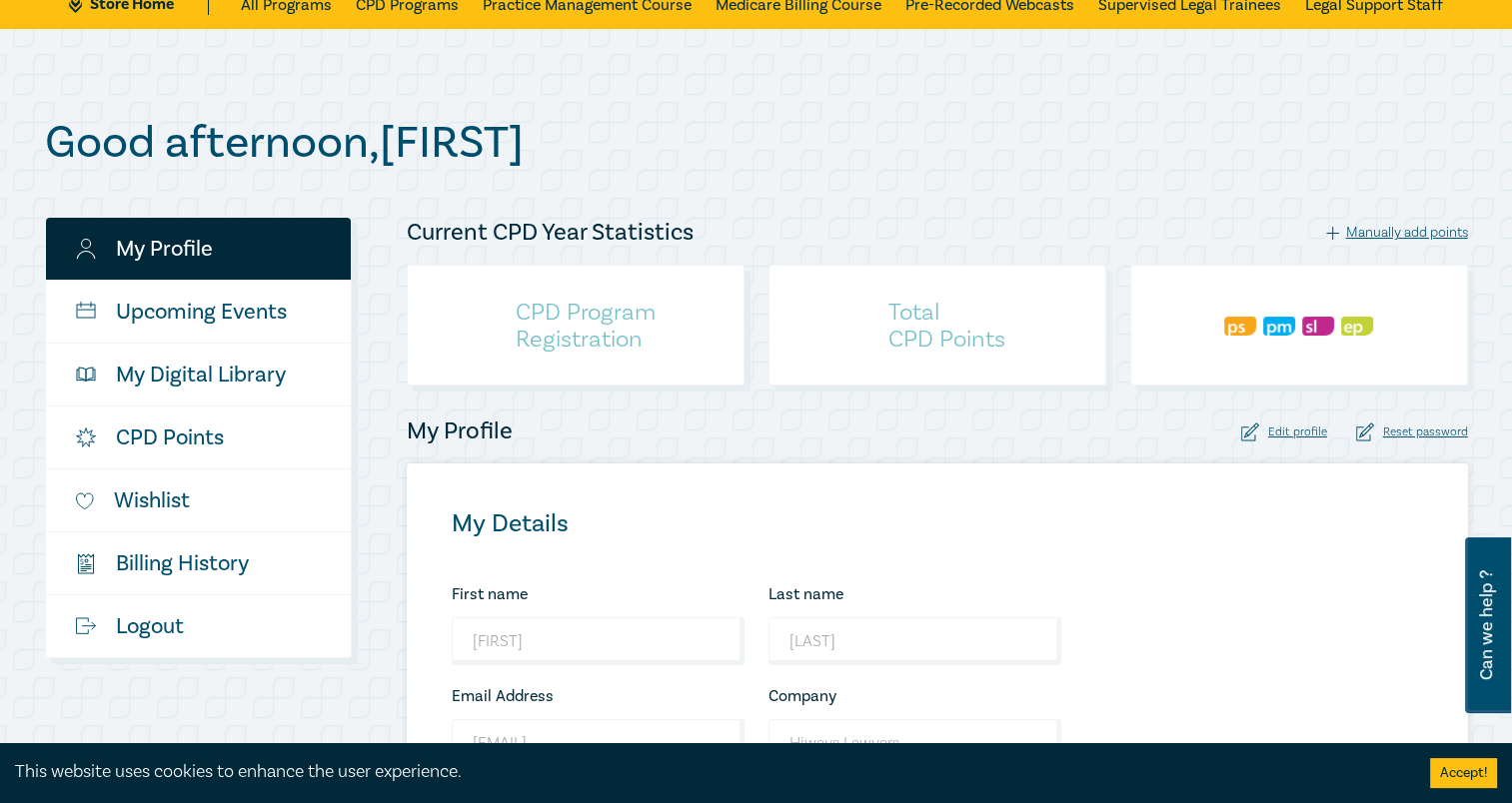 click on "My Profile  Edit profile   Reset password" at bounding box center (937, 431) 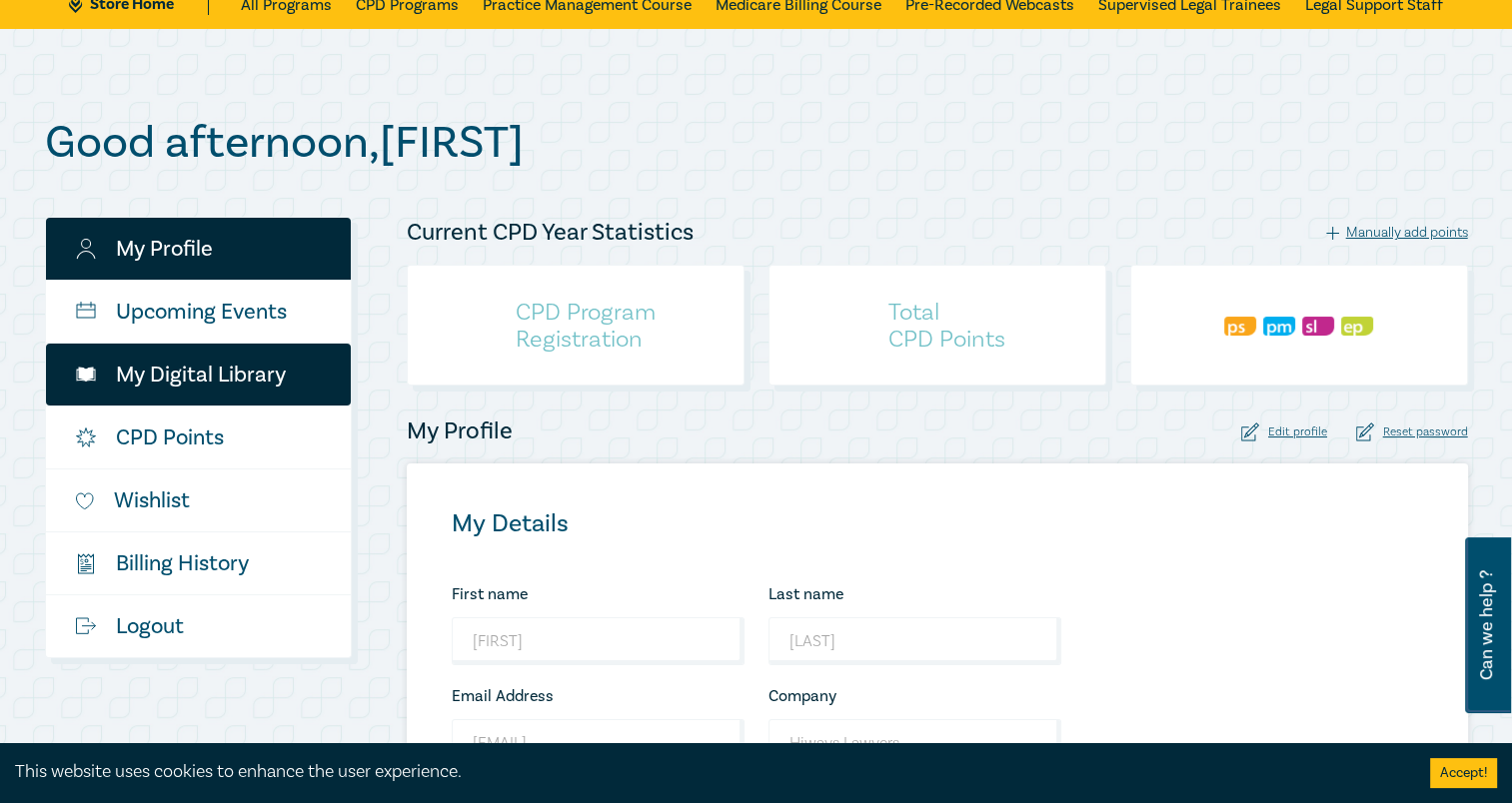 click on "My Digital Library" at bounding box center (198, 375) 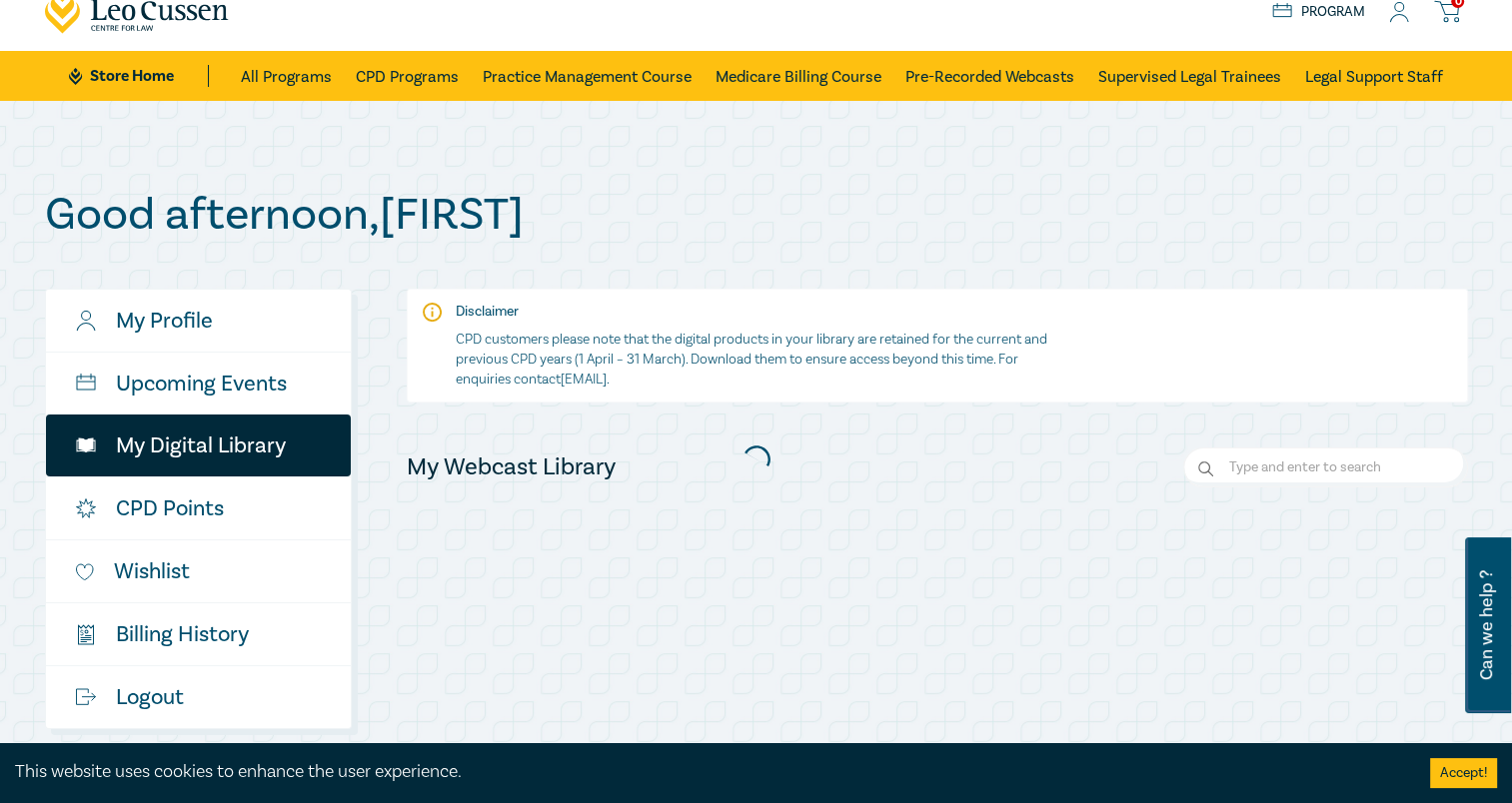scroll, scrollTop: 0, scrollLeft: 0, axis: both 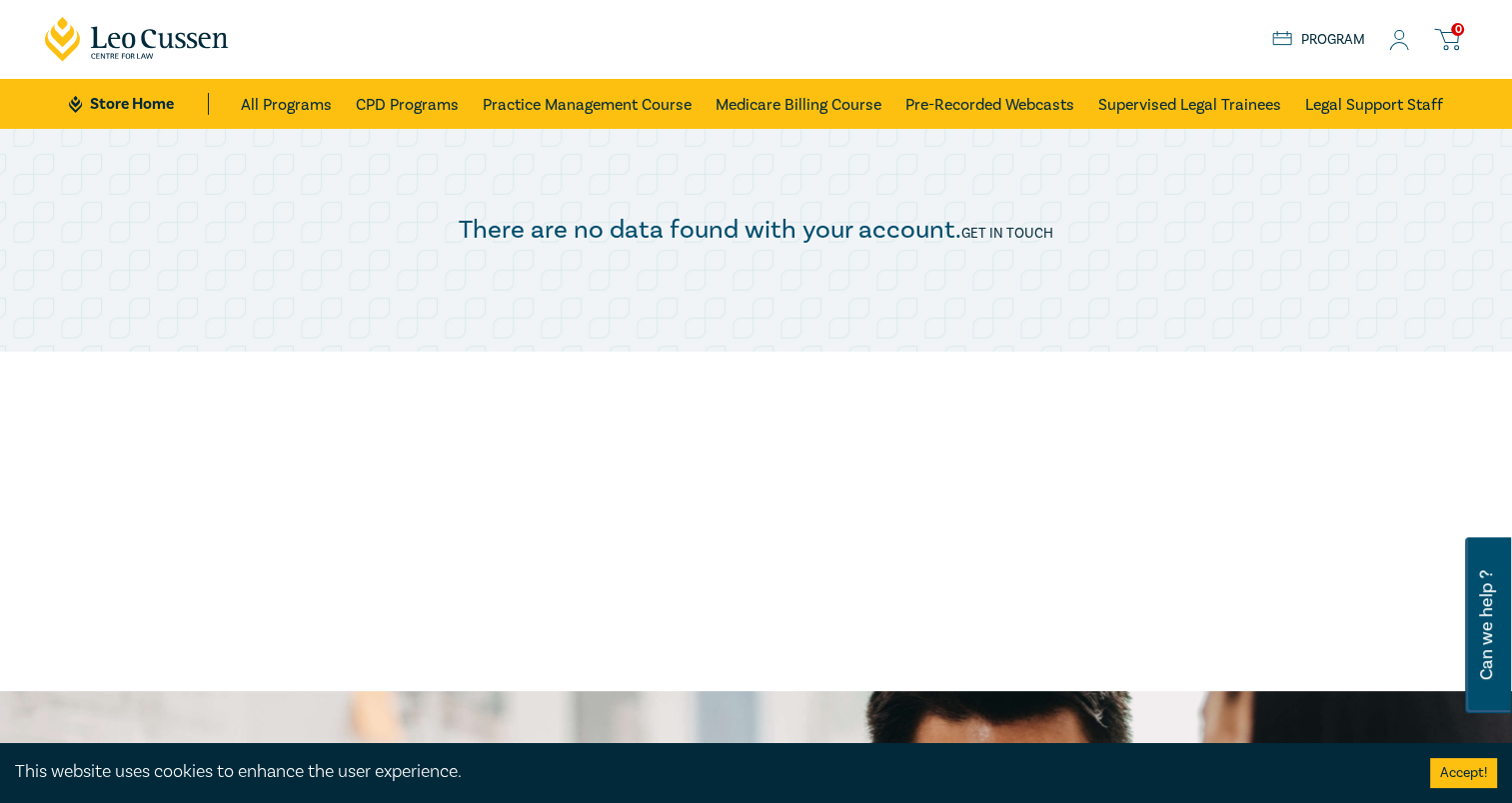 click 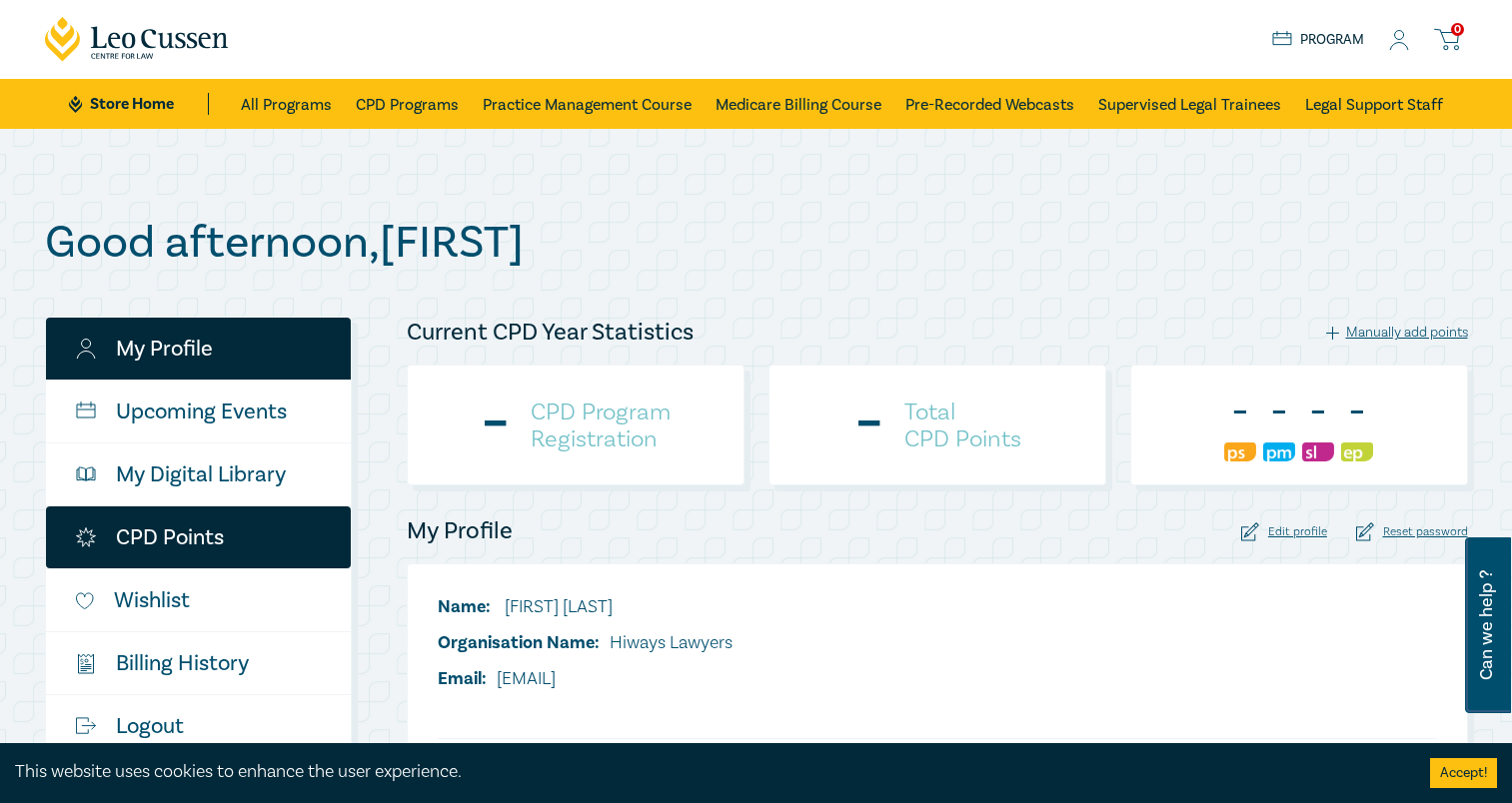 scroll, scrollTop: 0, scrollLeft: 0, axis: both 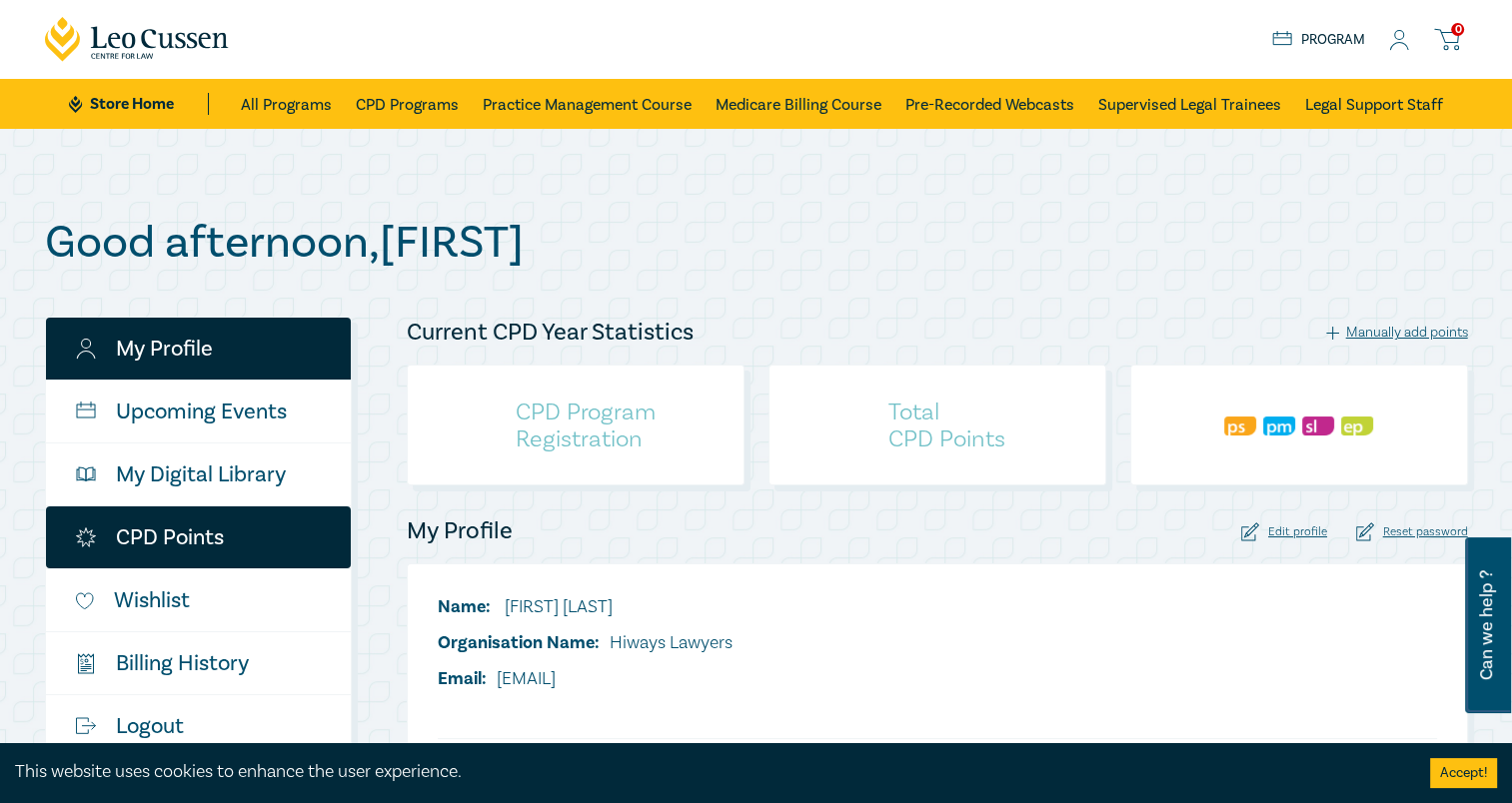 click on "CPD Points" at bounding box center (198, 537) 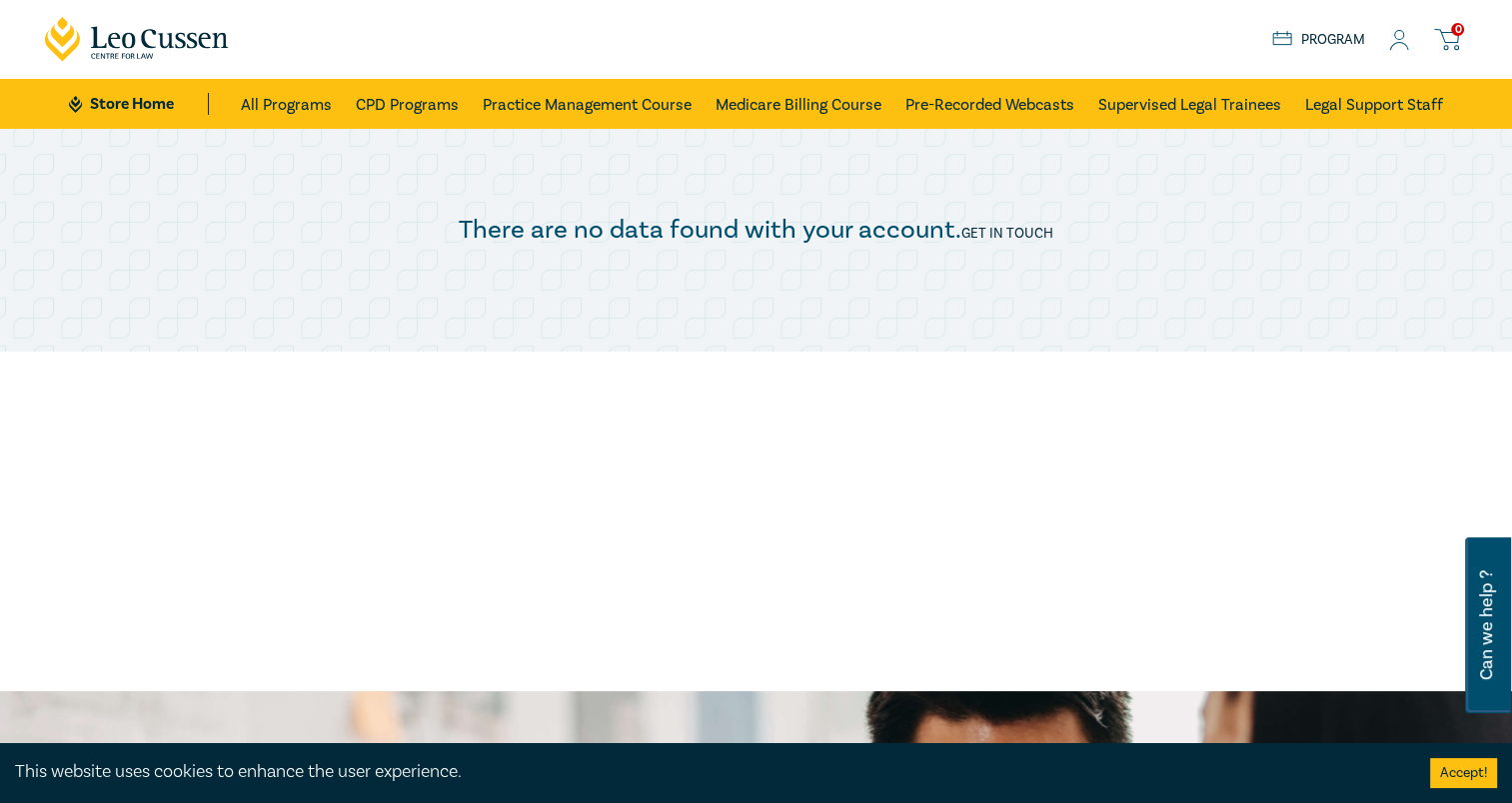 scroll, scrollTop: 0, scrollLeft: 0, axis: both 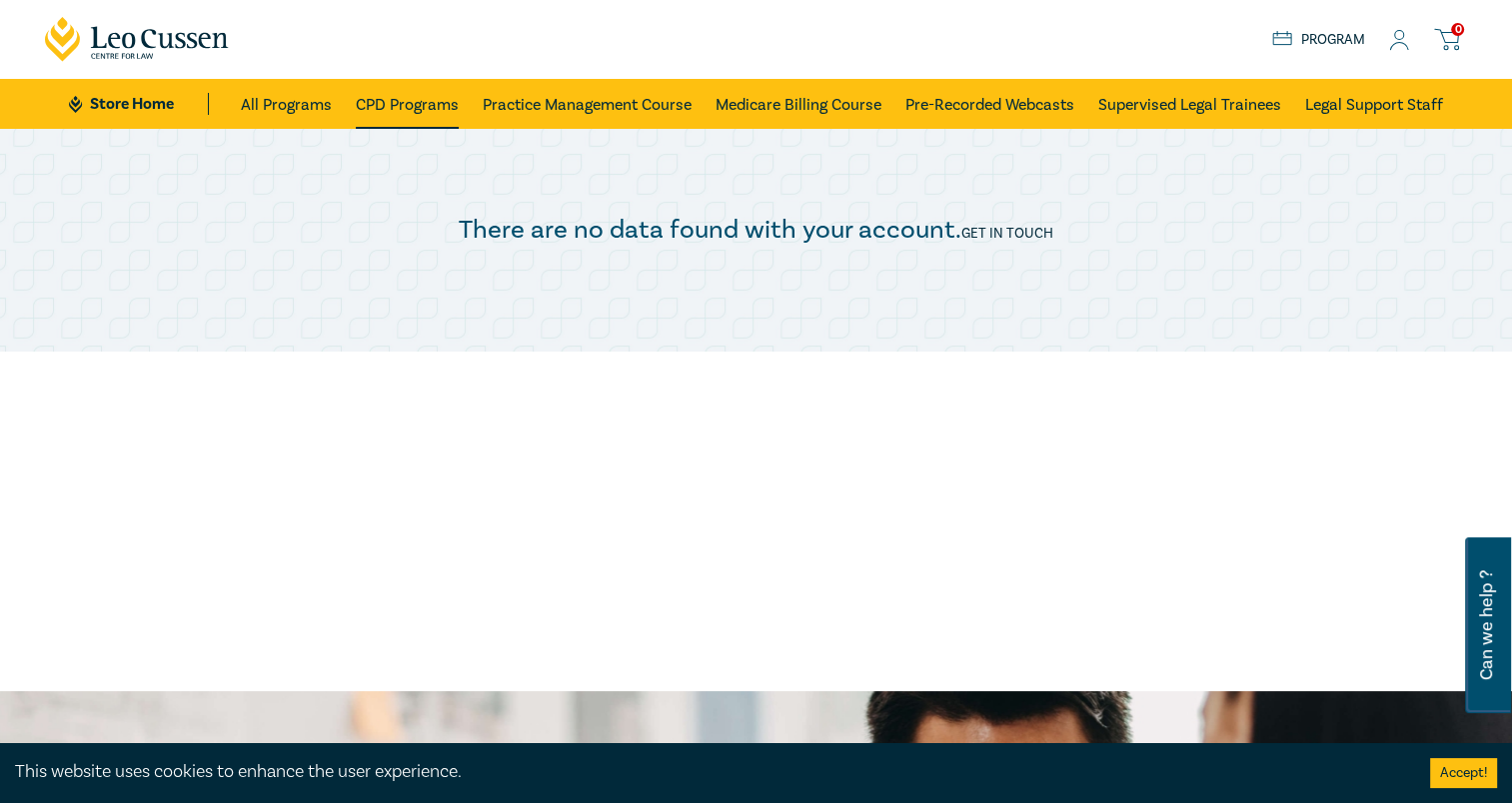 click on "CPD Programs" at bounding box center (407, 104) 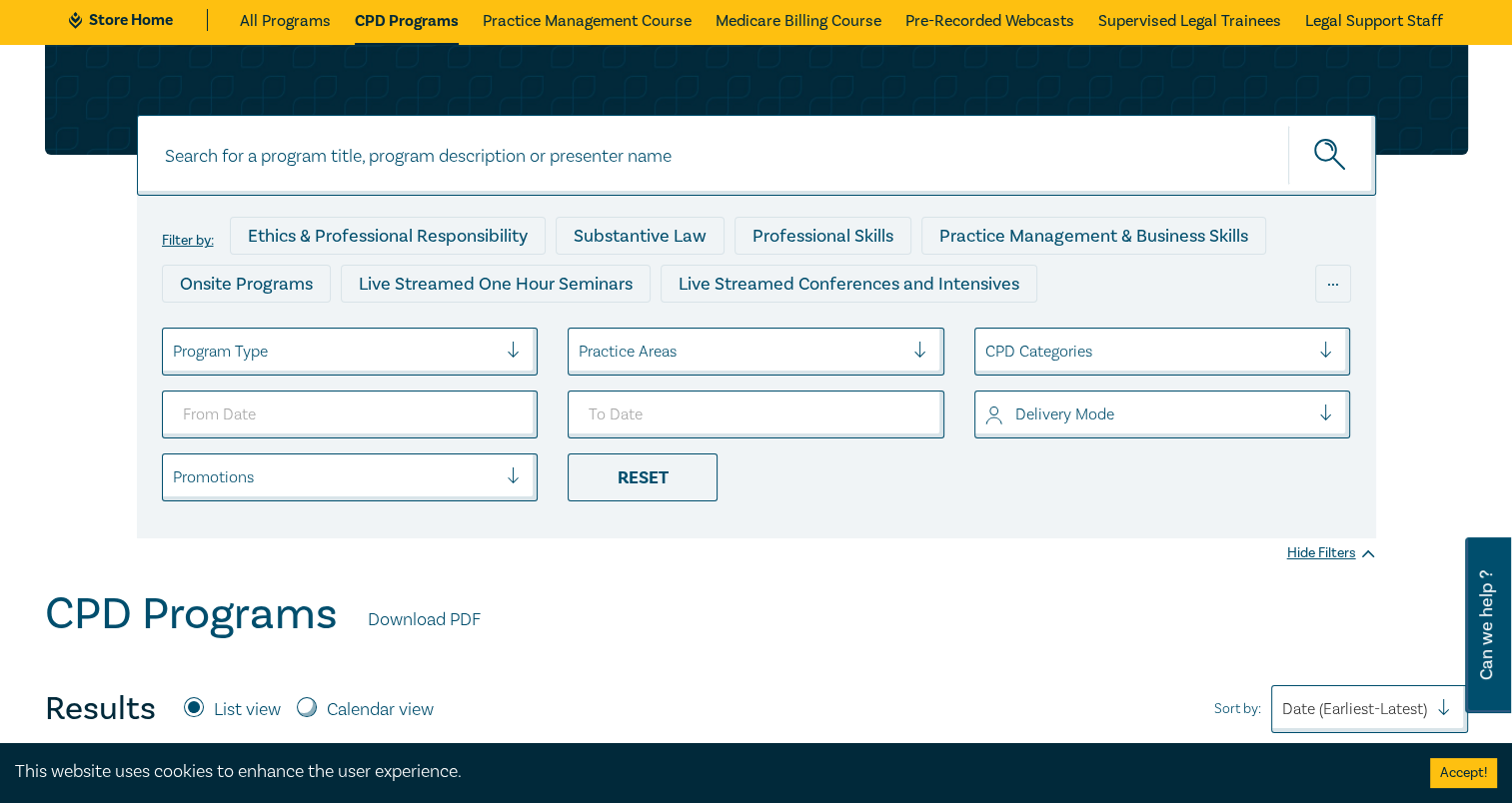scroll, scrollTop: 0, scrollLeft: 0, axis: both 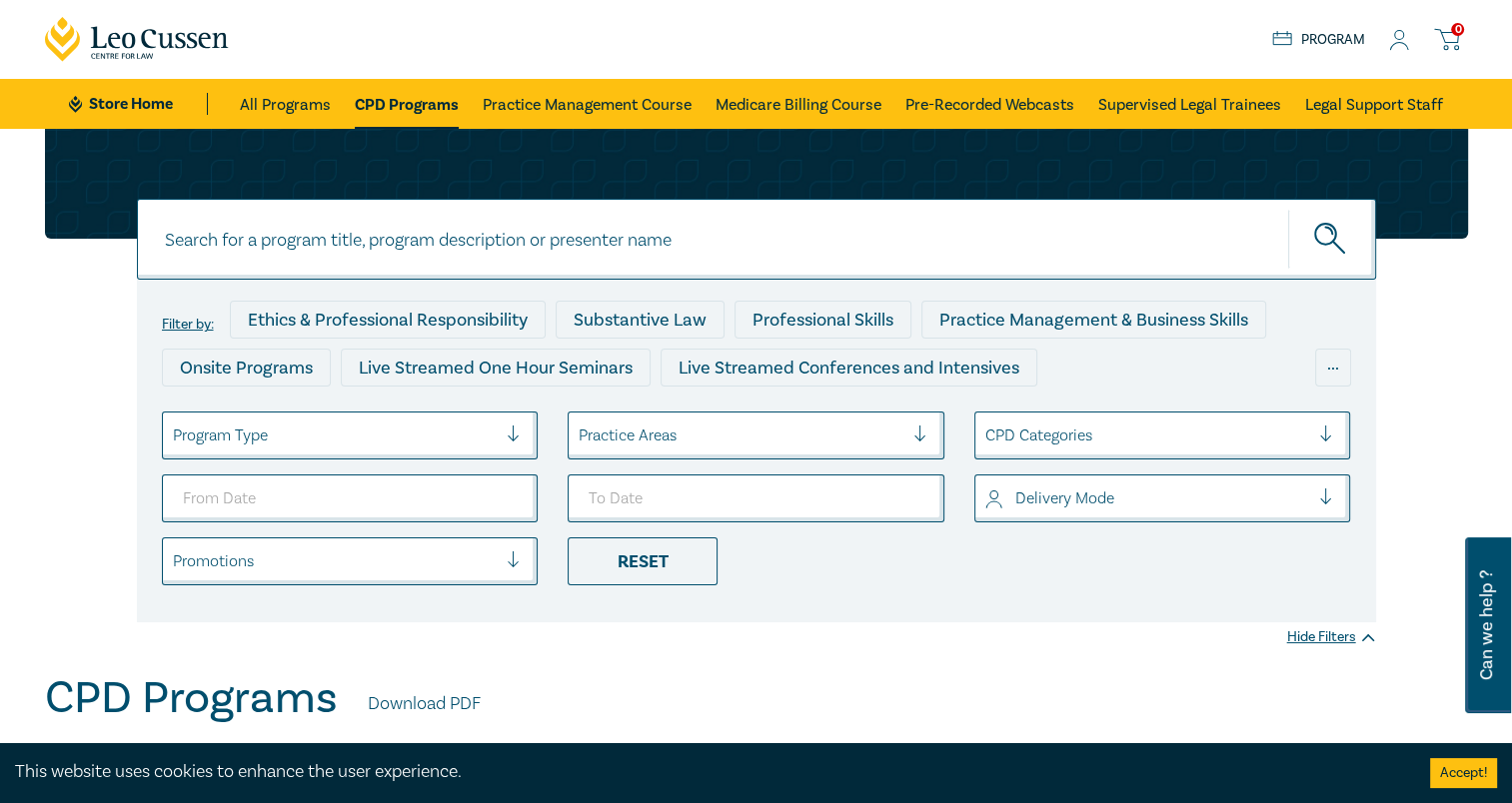 drag, startPoint x: 1423, startPoint y: 40, endPoint x: 1405, endPoint y: 42, distance: 18.11077 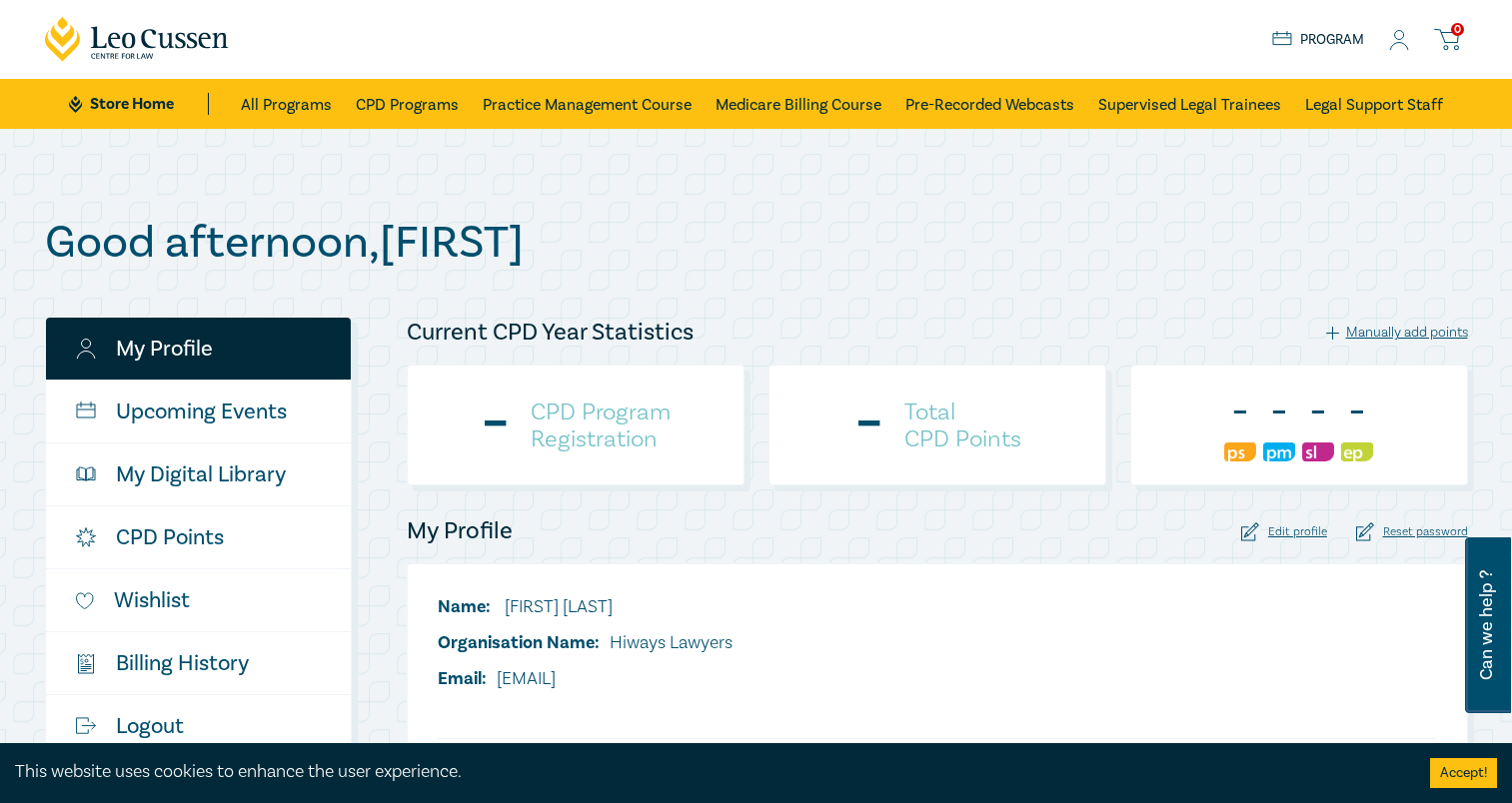 scroll, scrollTop: 0, scrollLeft: 0, axis: both 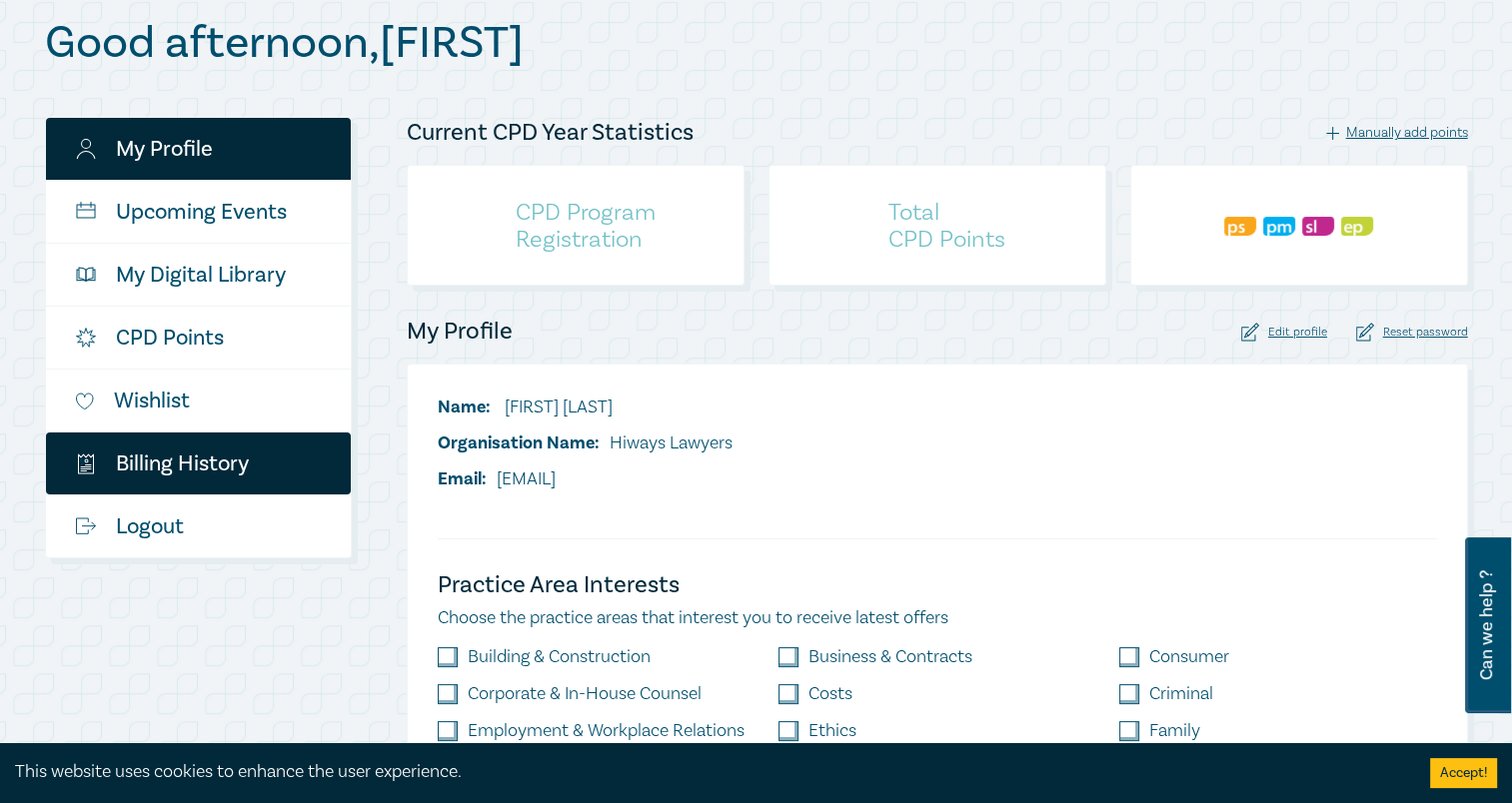 click on "$  Billing History" at bounding box center [198, 463] 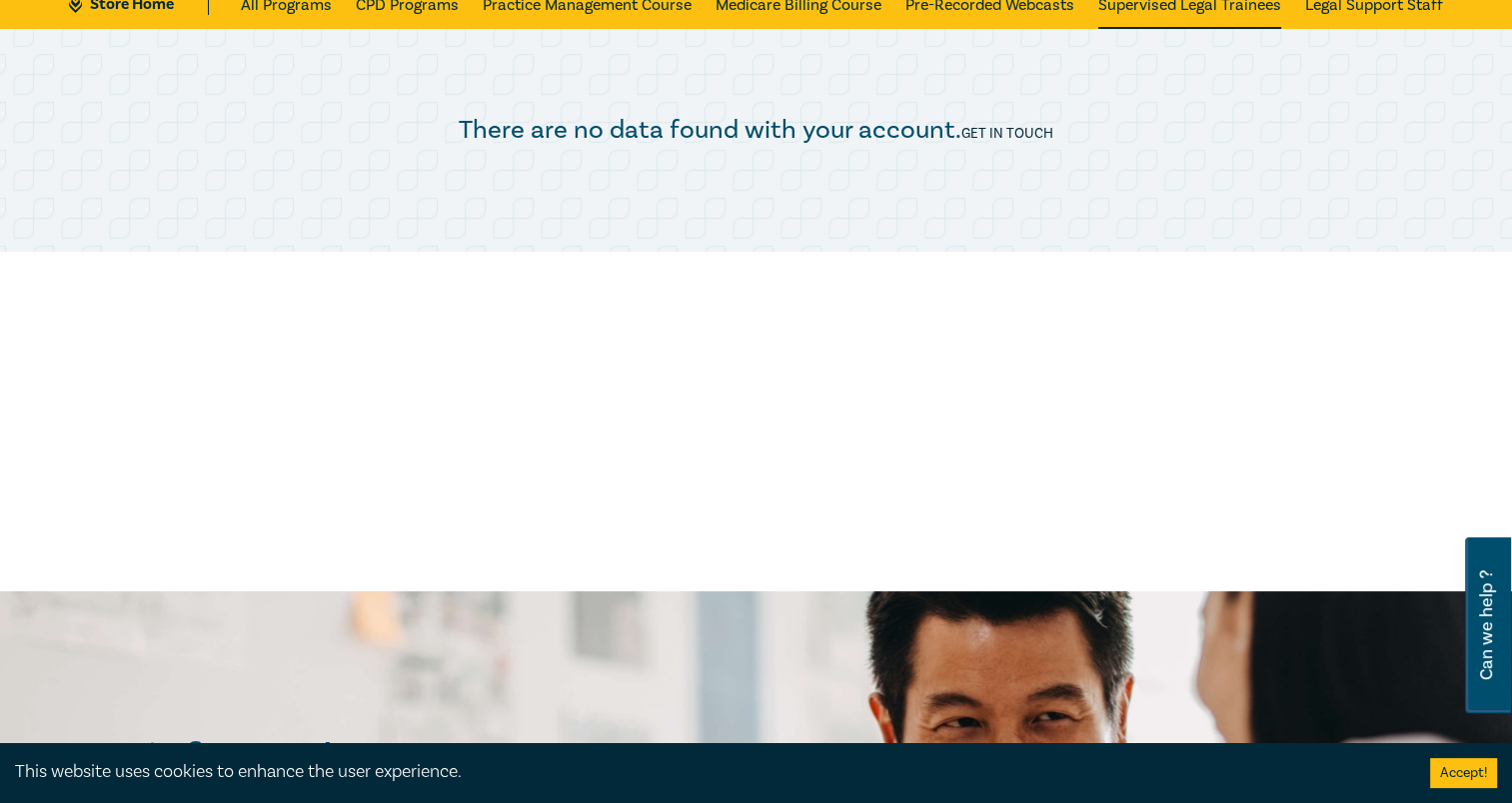 scroll, scrollTop: 0, scrollLeft: 0, axis: both 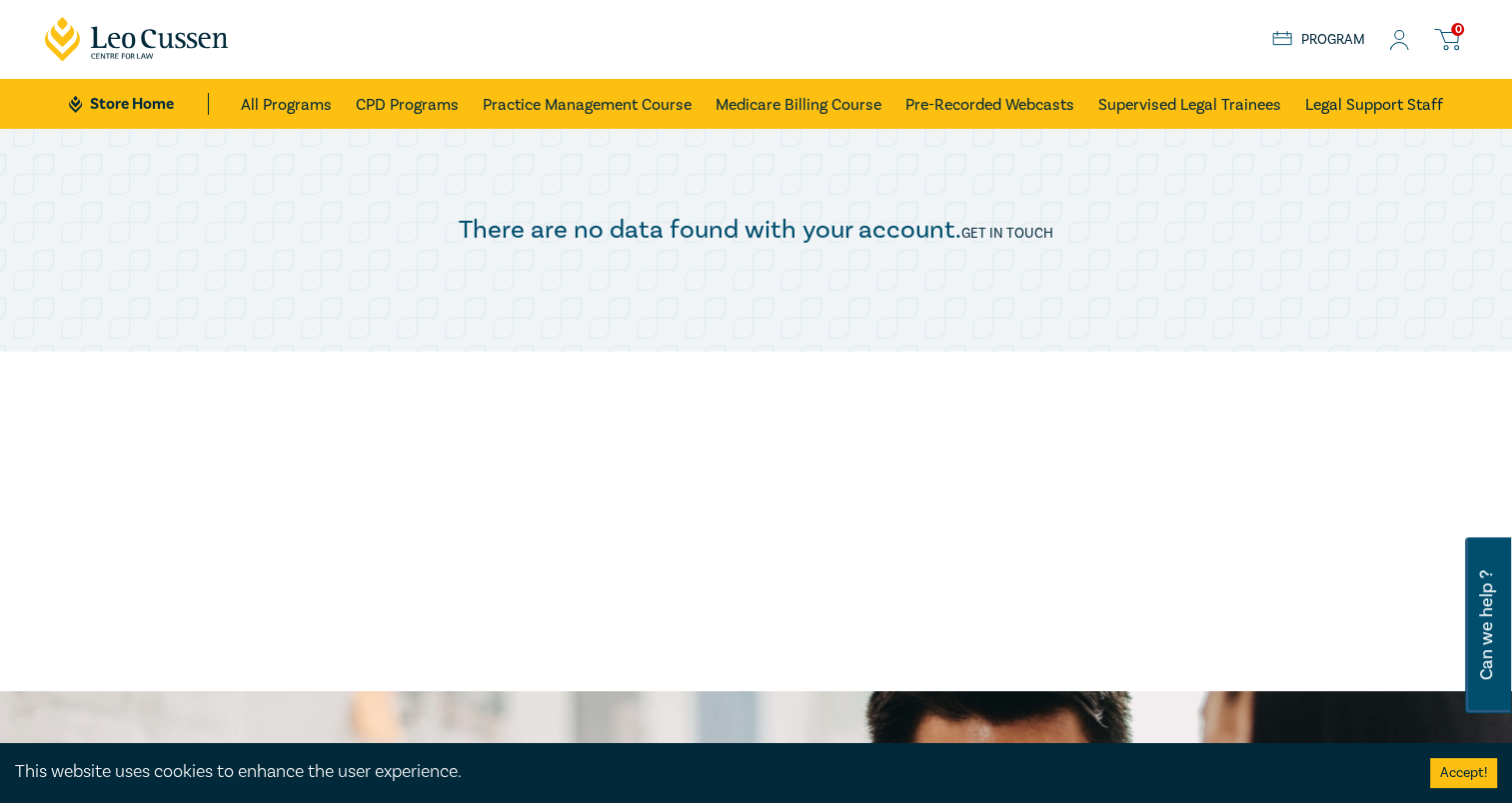 click on "Store Home About us Program 0" at bounding box center [1370, 39] 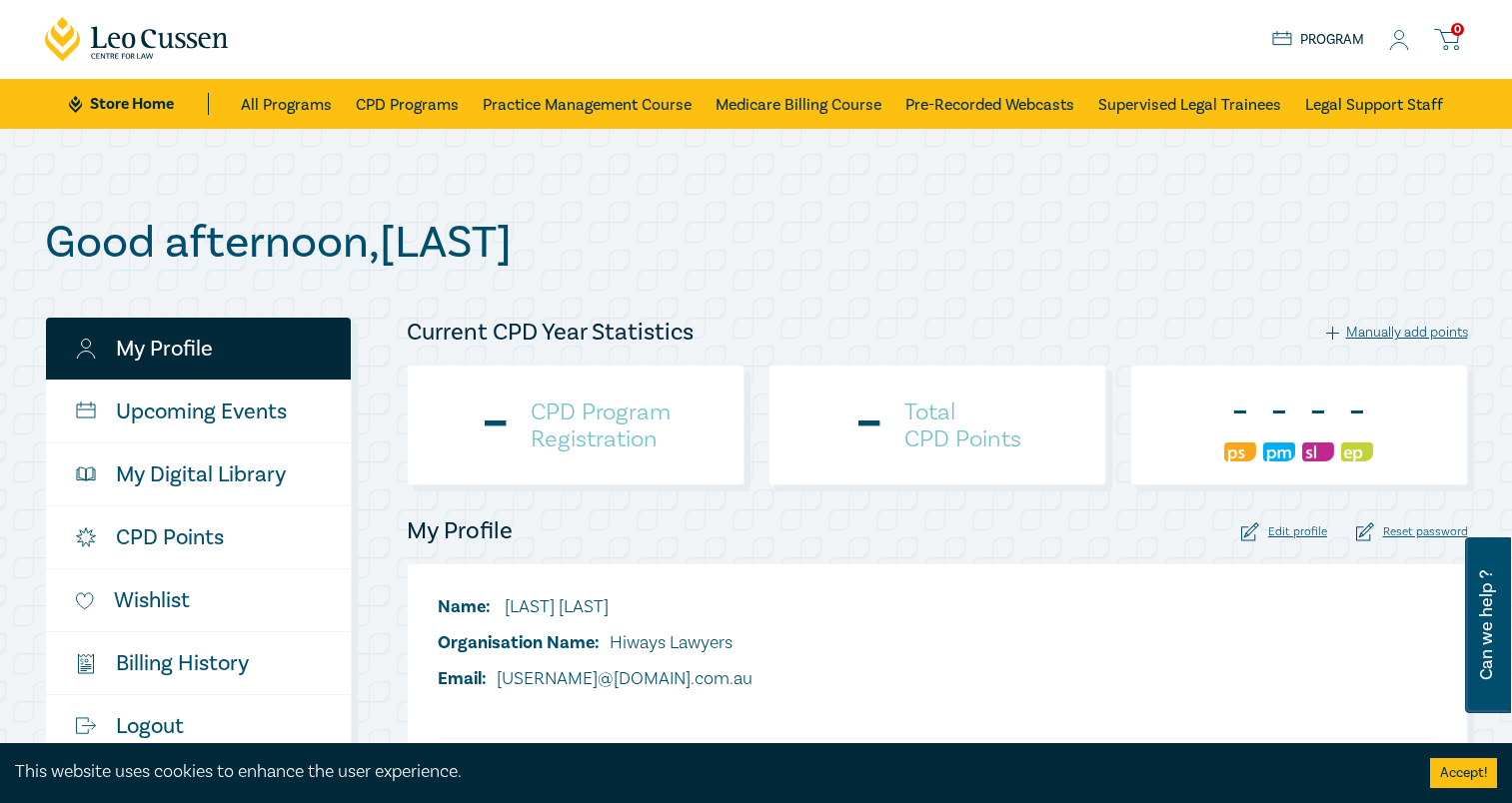 scroll, scrollTop: 0, scrollLeft: 0, axis: both 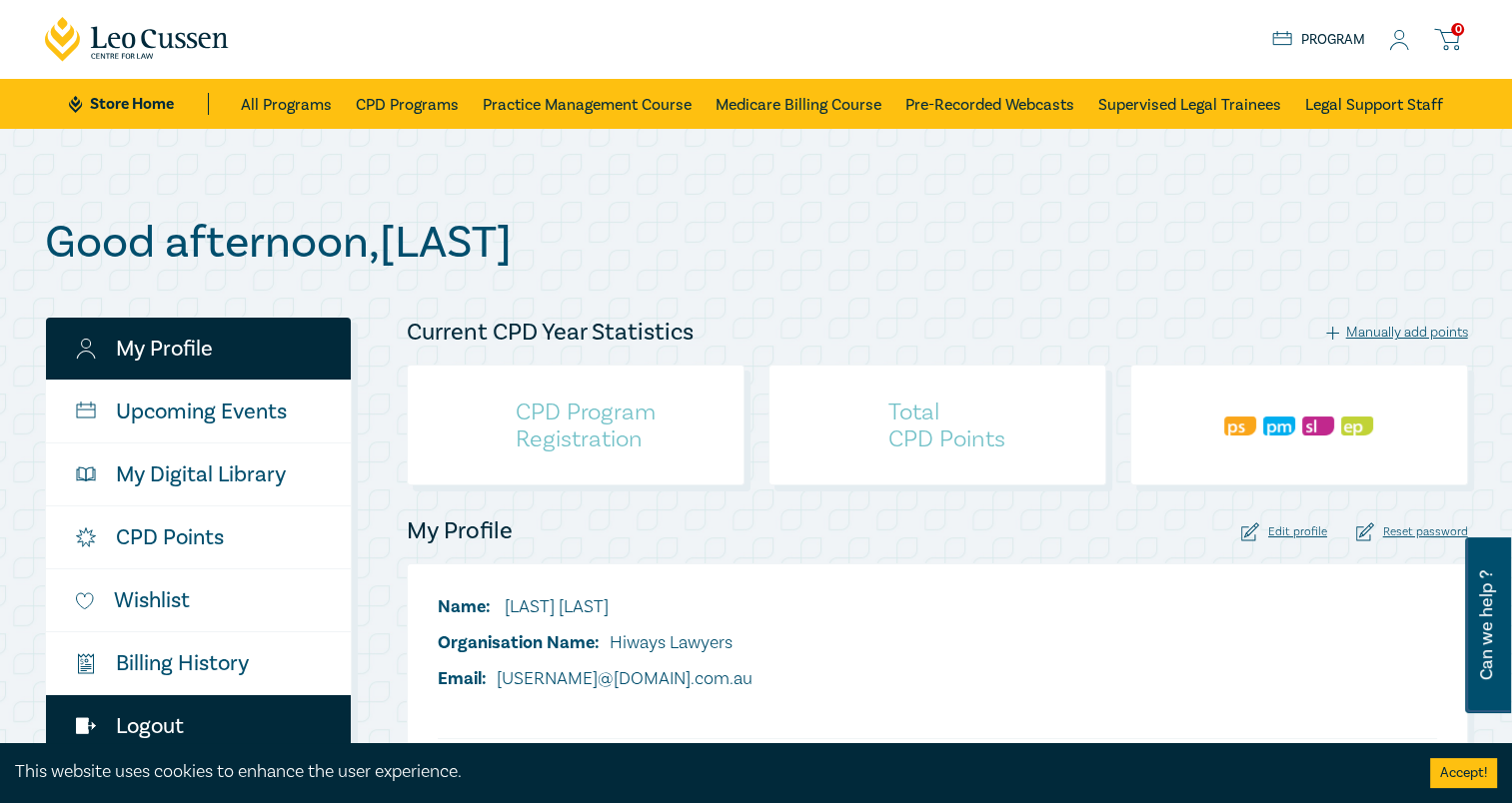 click on "Logout" at bounding box center (198, 726) 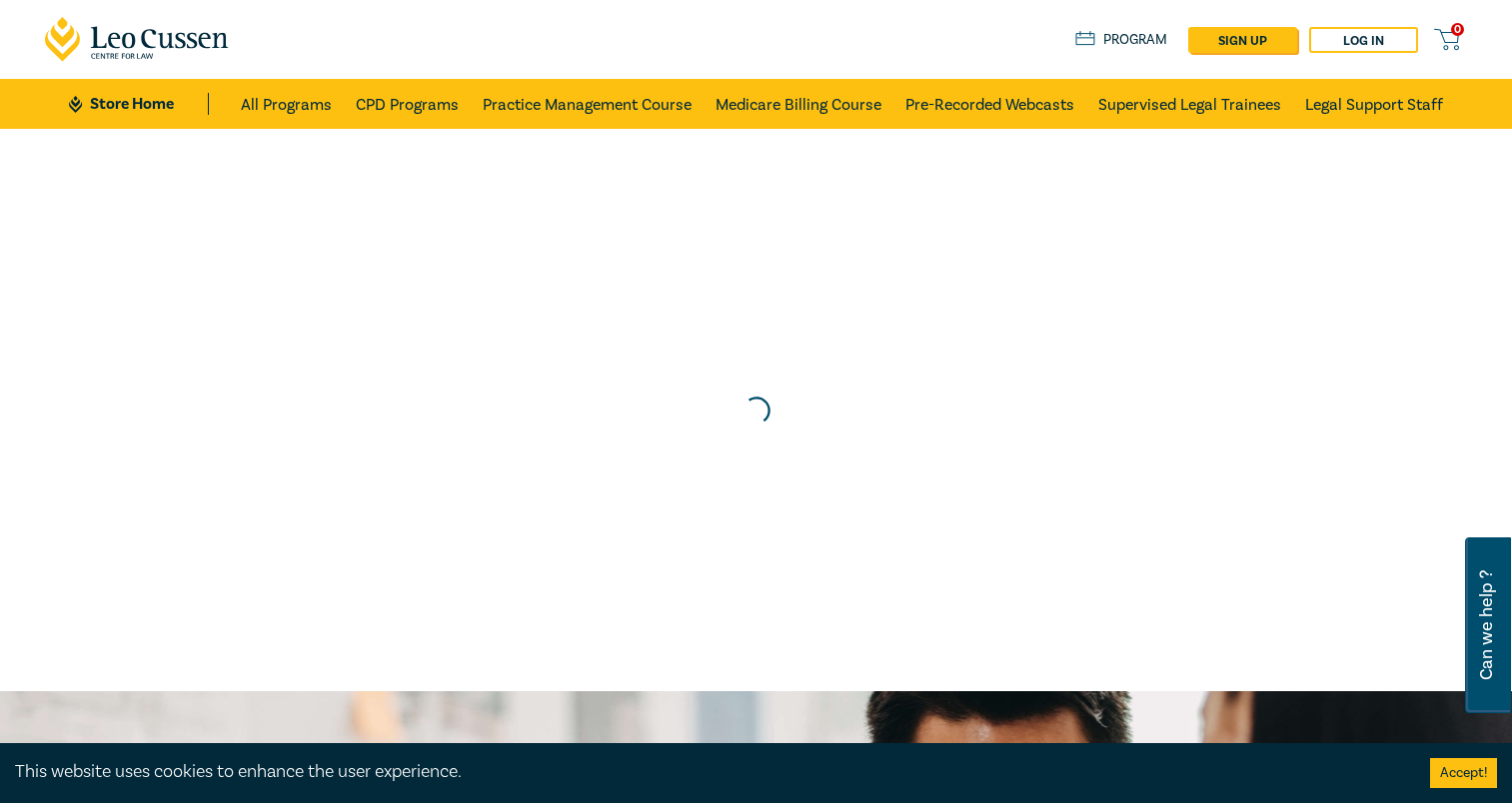 scroll, scrollTop: 0, scrollLeft: 0, axis: both 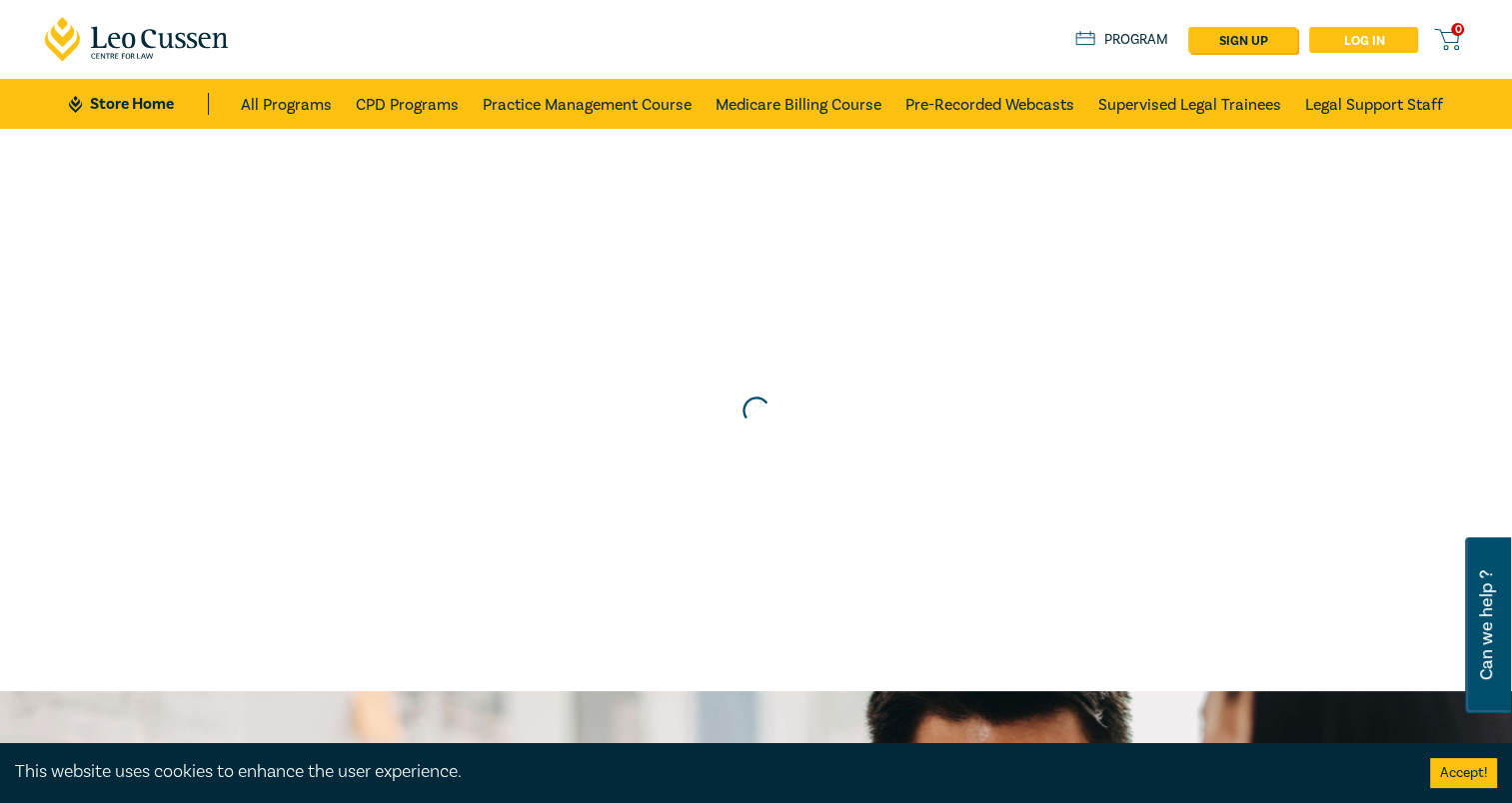 click on "Log in" at bounding box center [1363, 40] 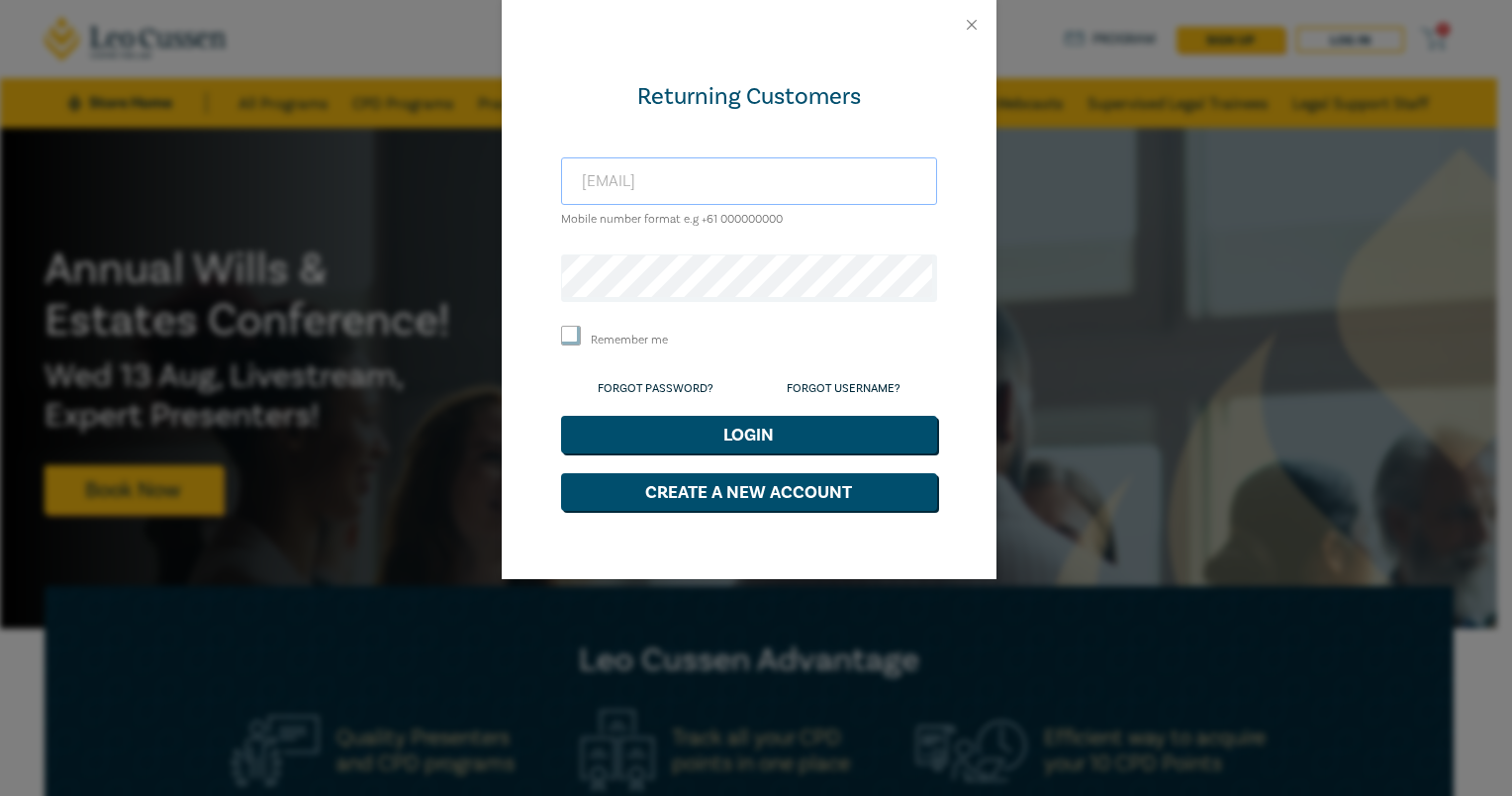 drag, startPoint x: 755, startPoint y: 187, endPoint x: 644, endPoint y: 191, distance: 111.072 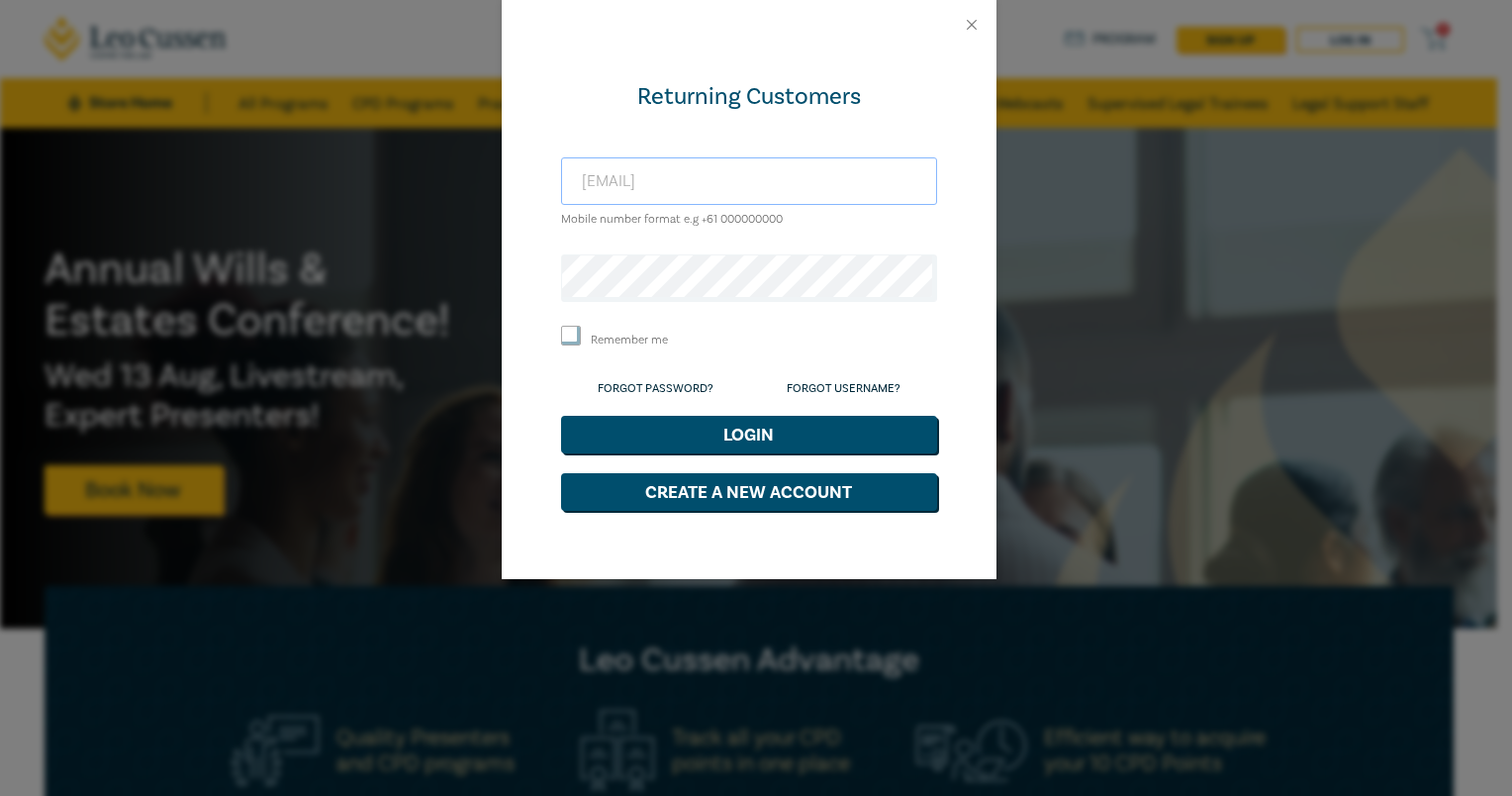 click on "[EMAIL]" at bounding box center (749, 181) 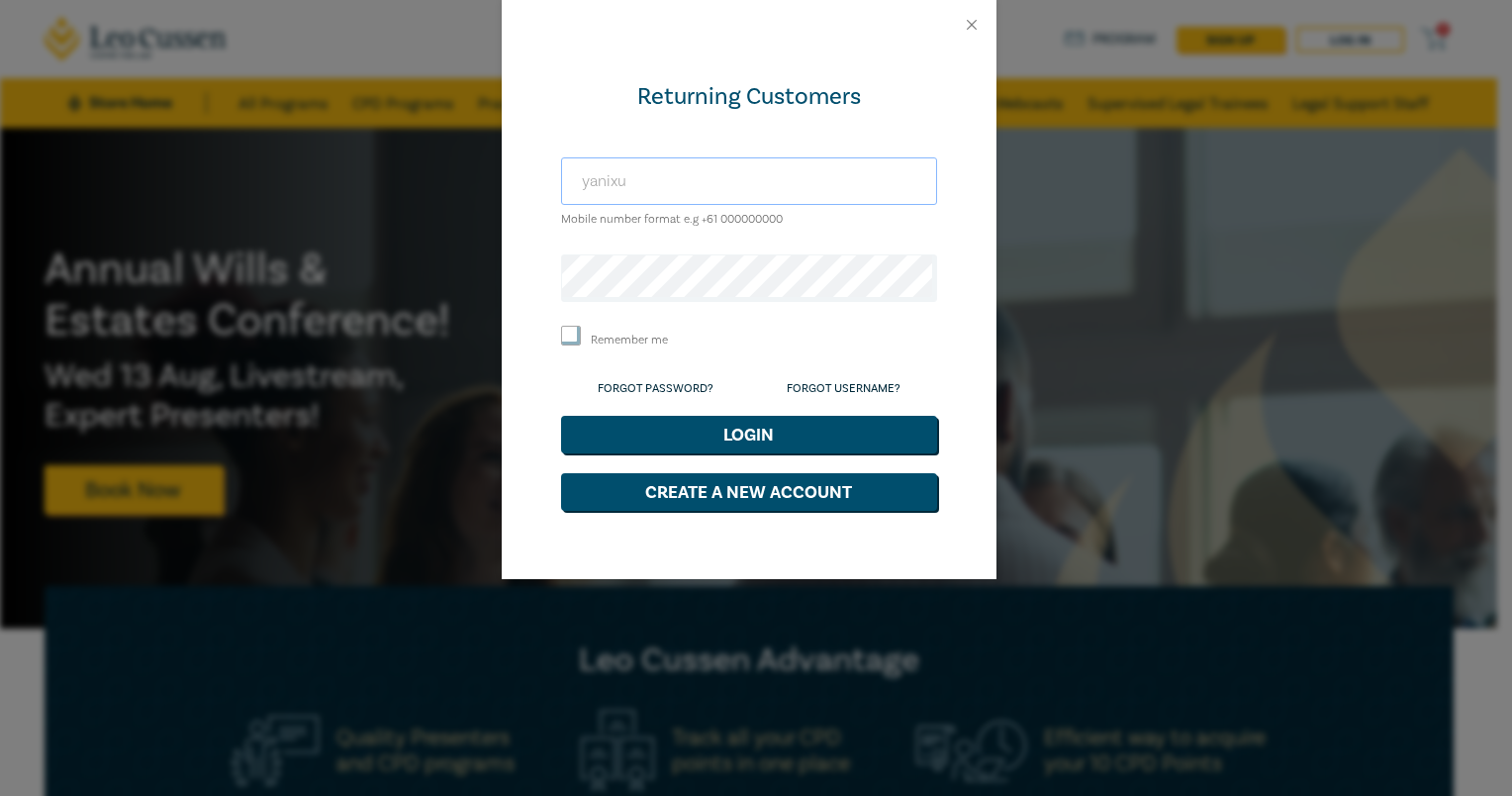 type on "[EMAIL]" 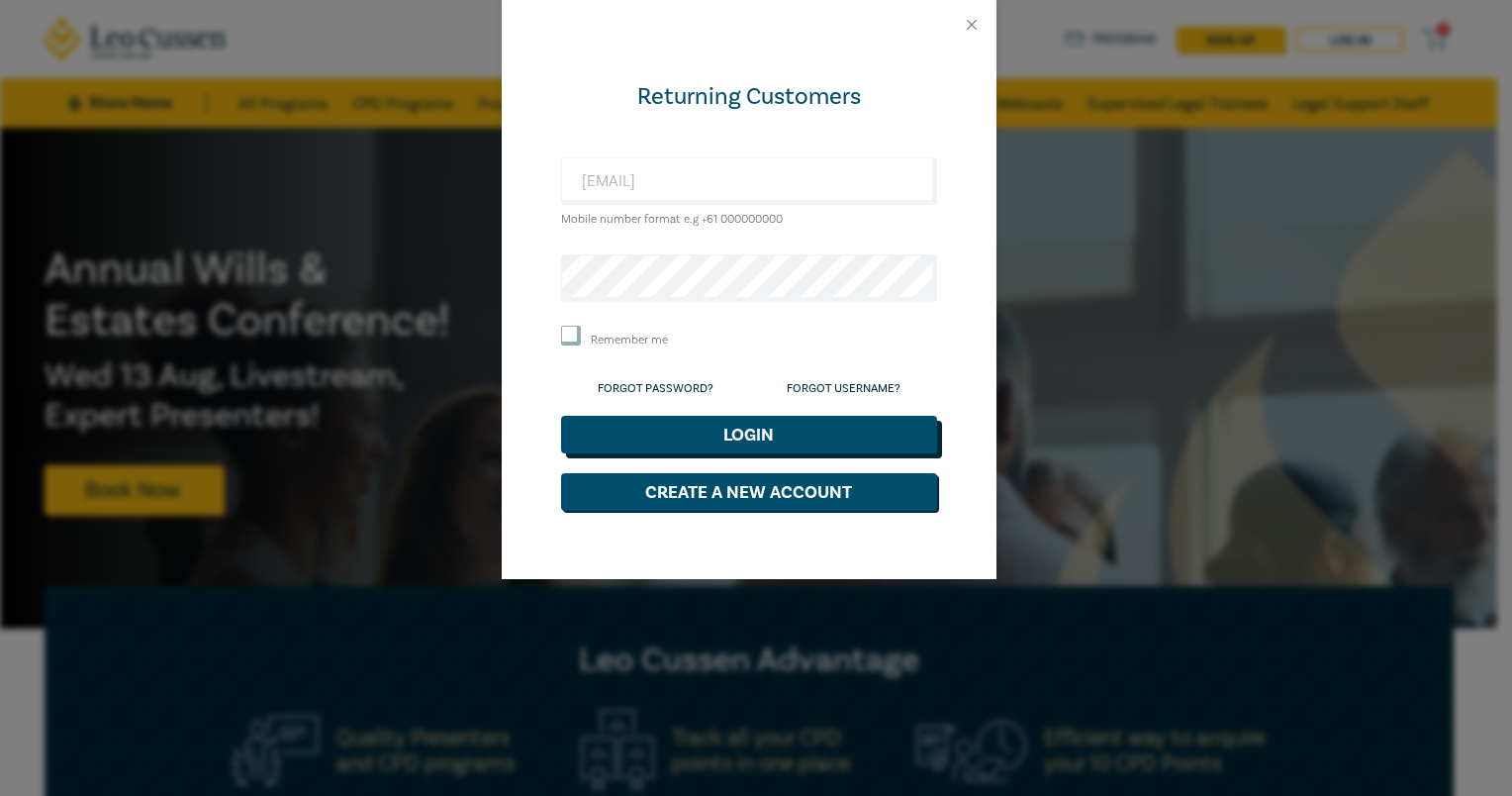click on "Login" at bounding box center [749, 435] 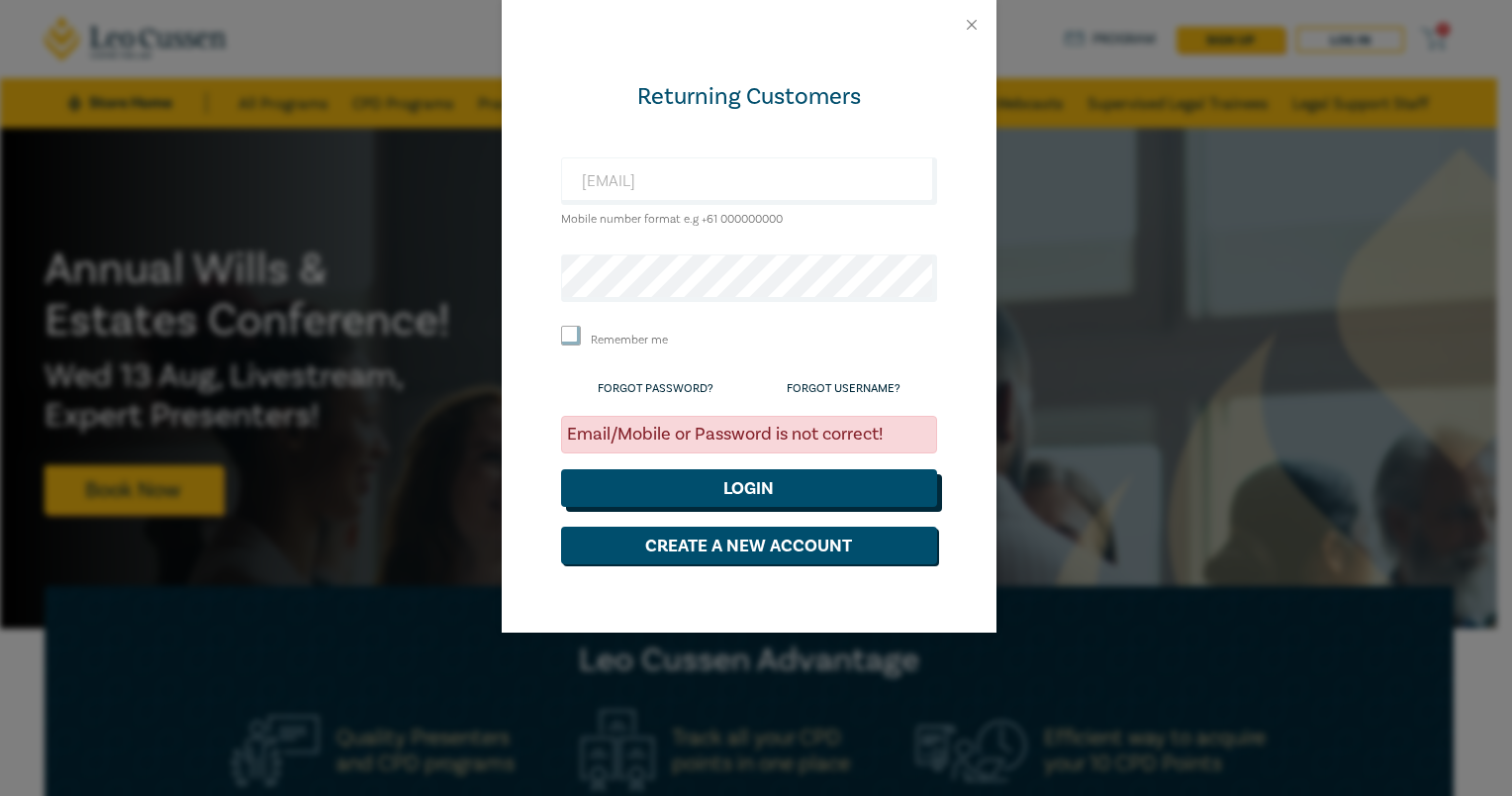 click on "Login" at bounding box center [749, 488] 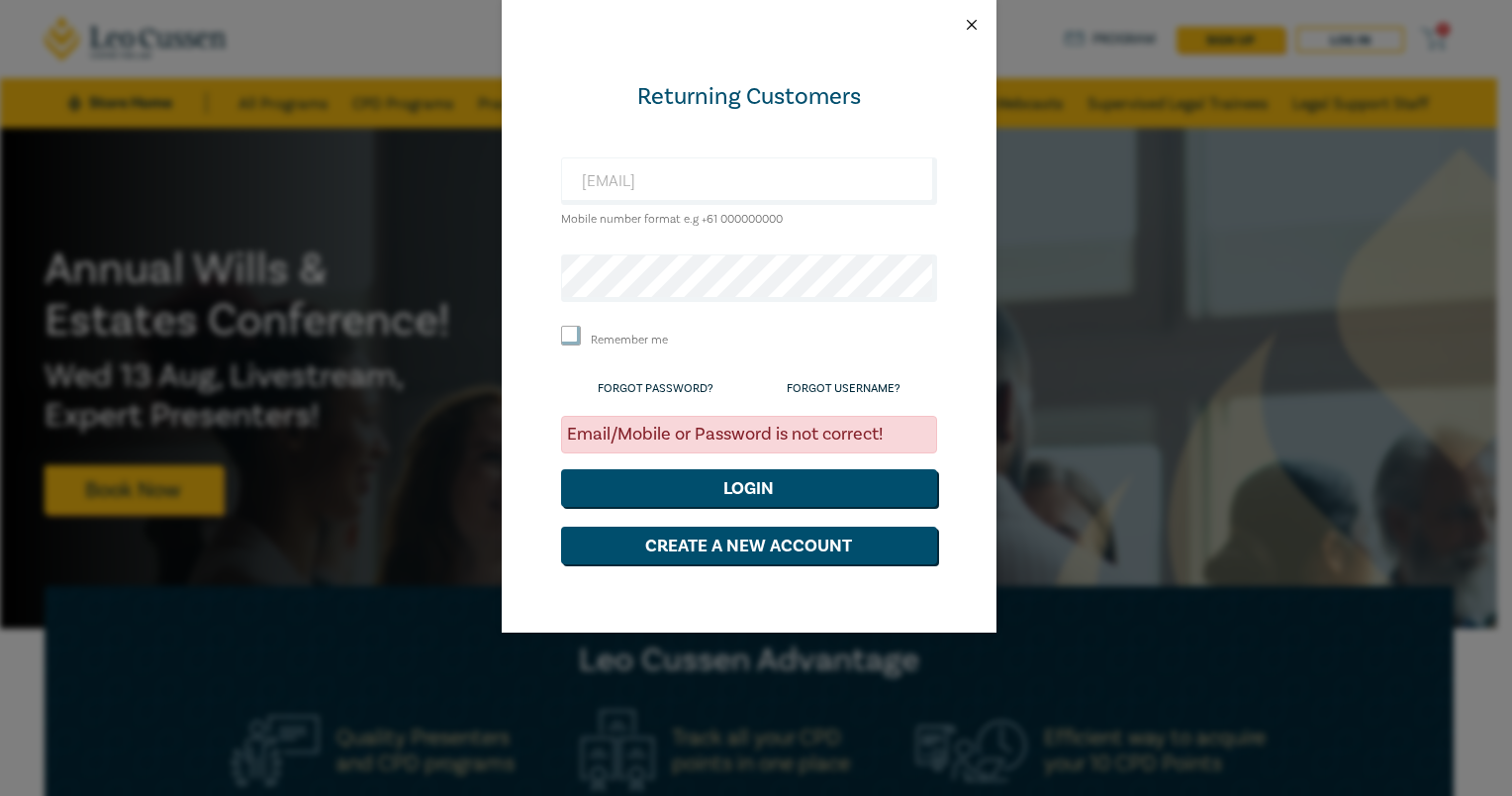 click at bounding box center [972, 25] 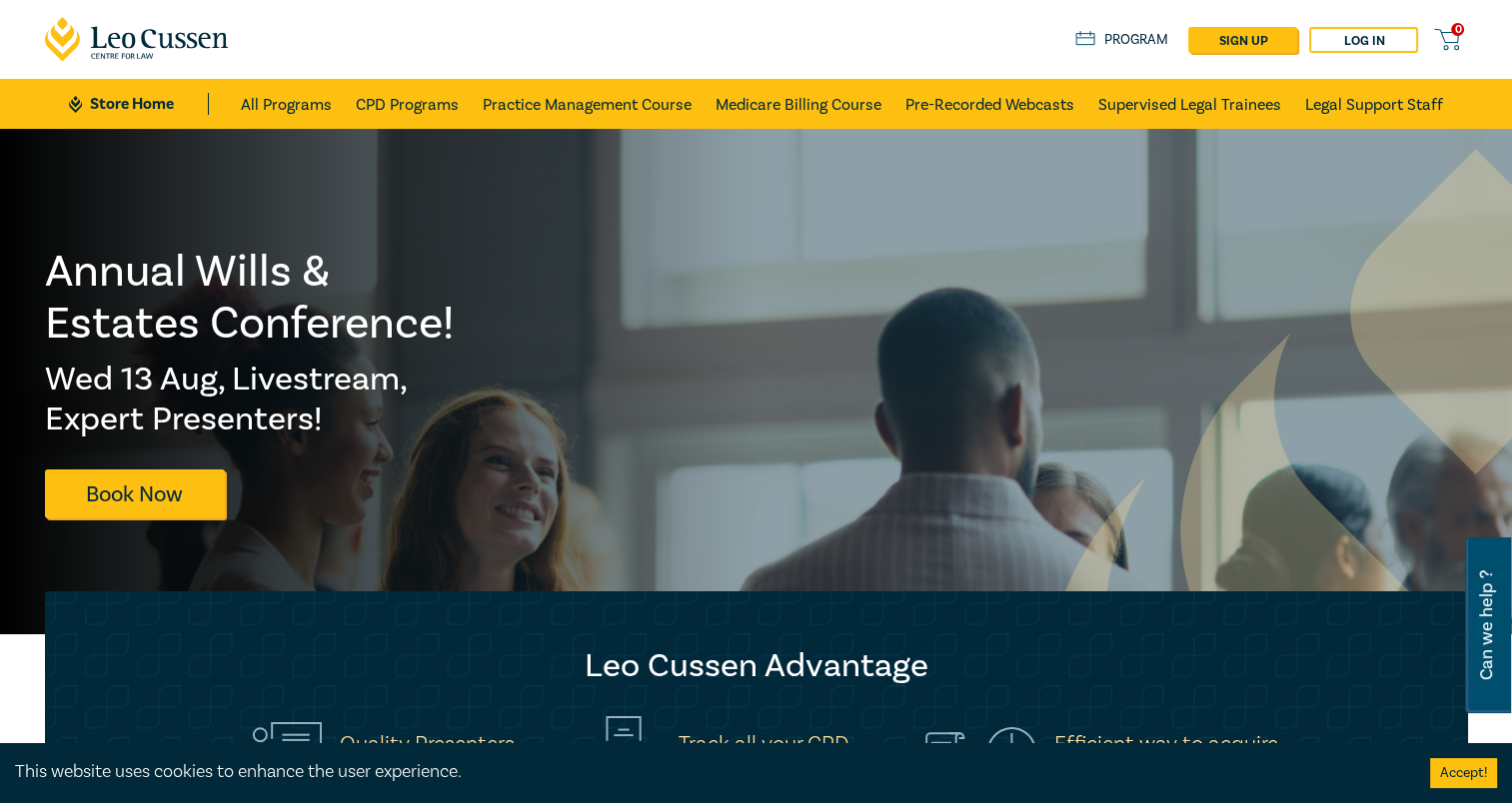 click on "Program" at bounding box center (1121, 40) 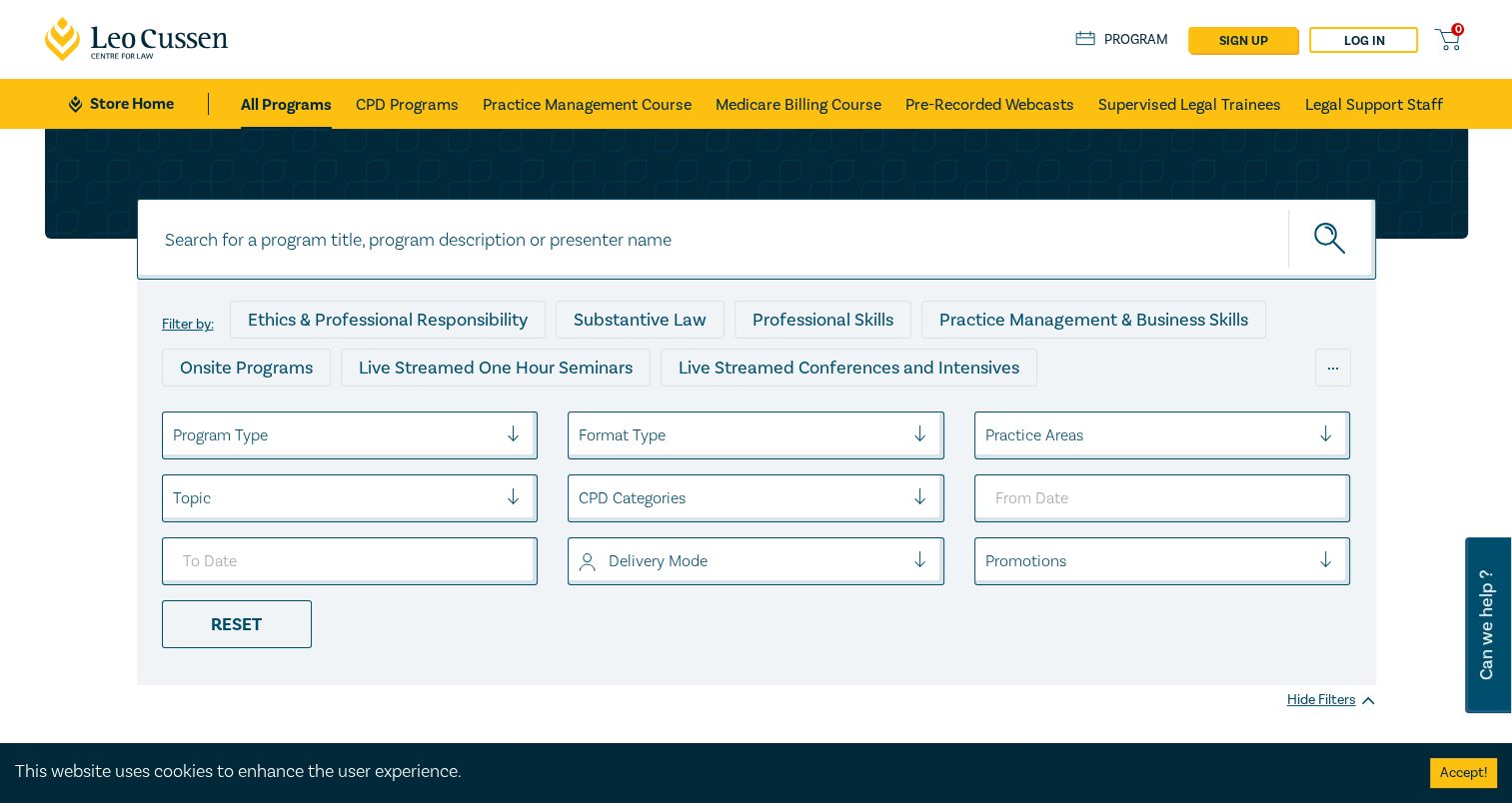 click at bounding box center (756, 184) 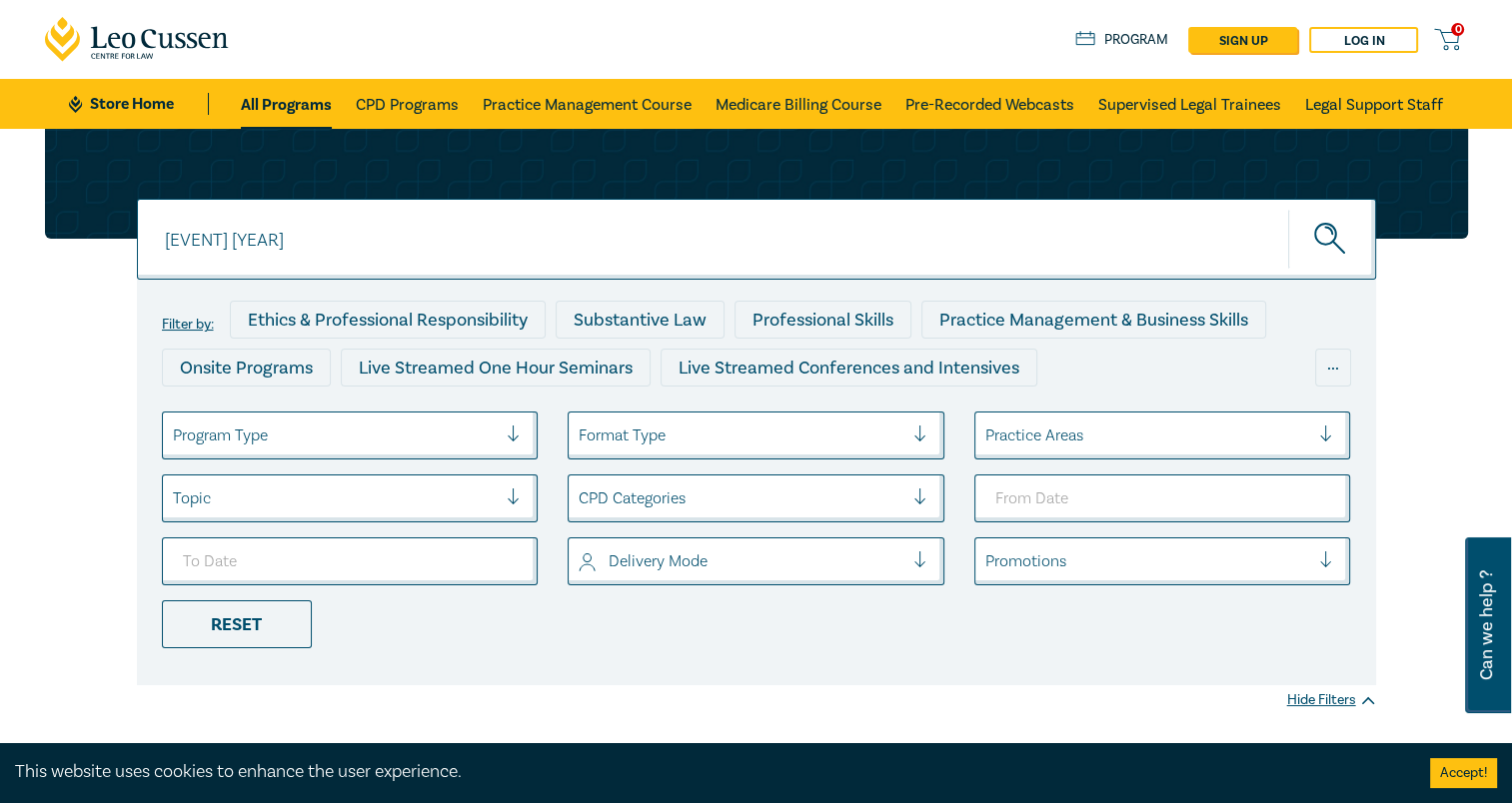 type on "[EVENT] [YEAR]" 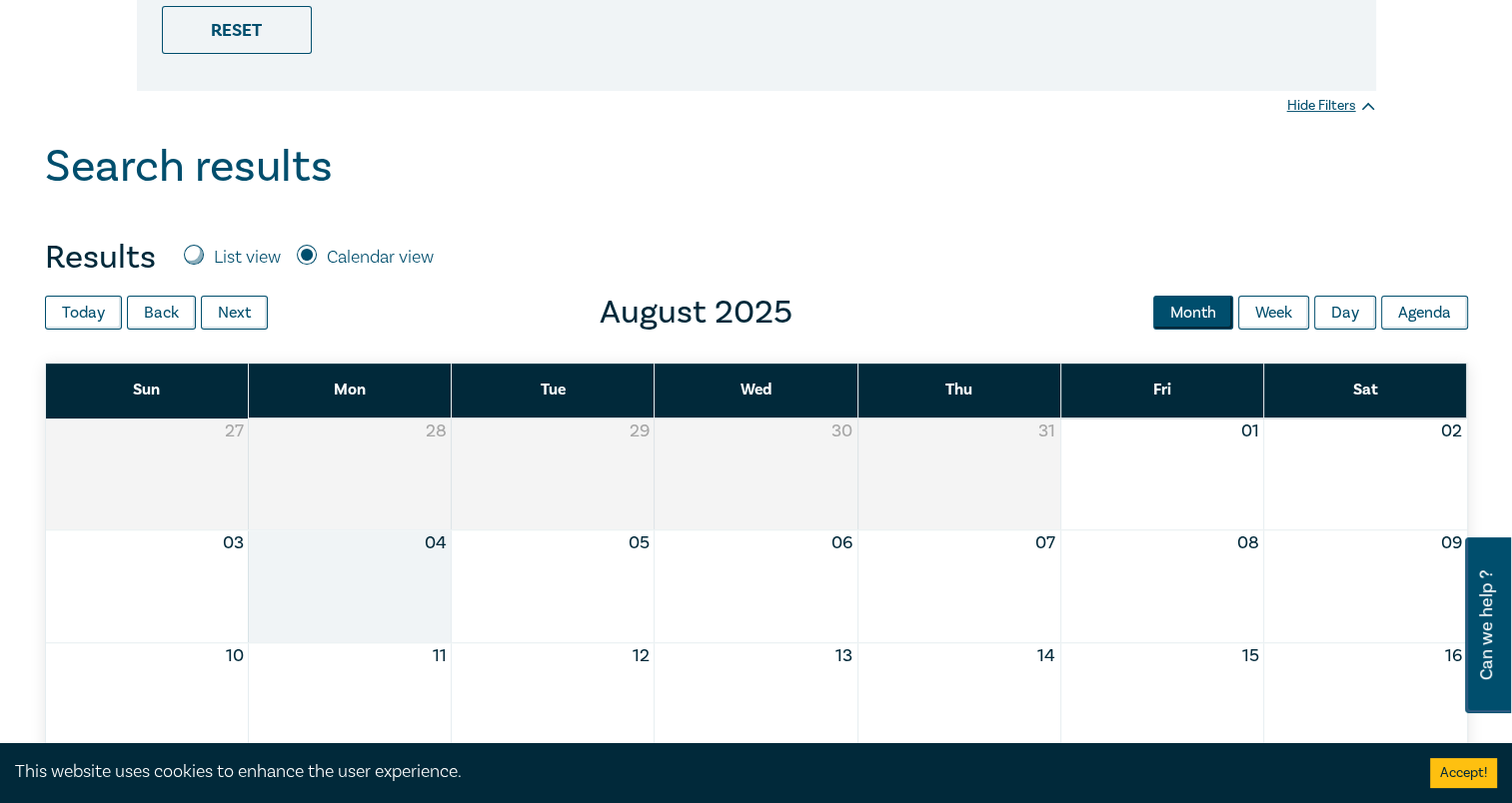 scroll, scrollTop: 699, scrollLeft: 0, axis: vertical 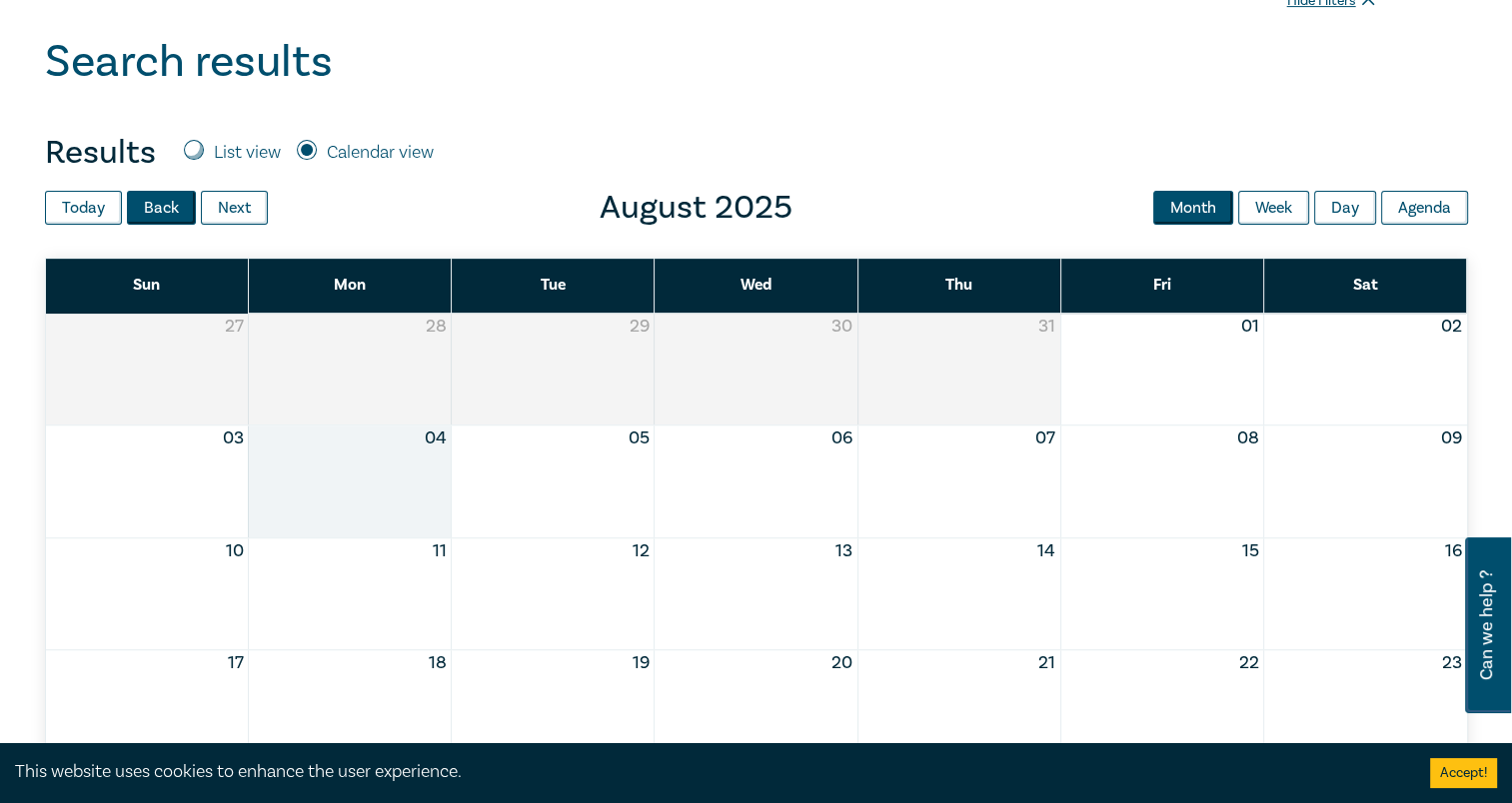click on "Back" at bounding box center (161, 208) 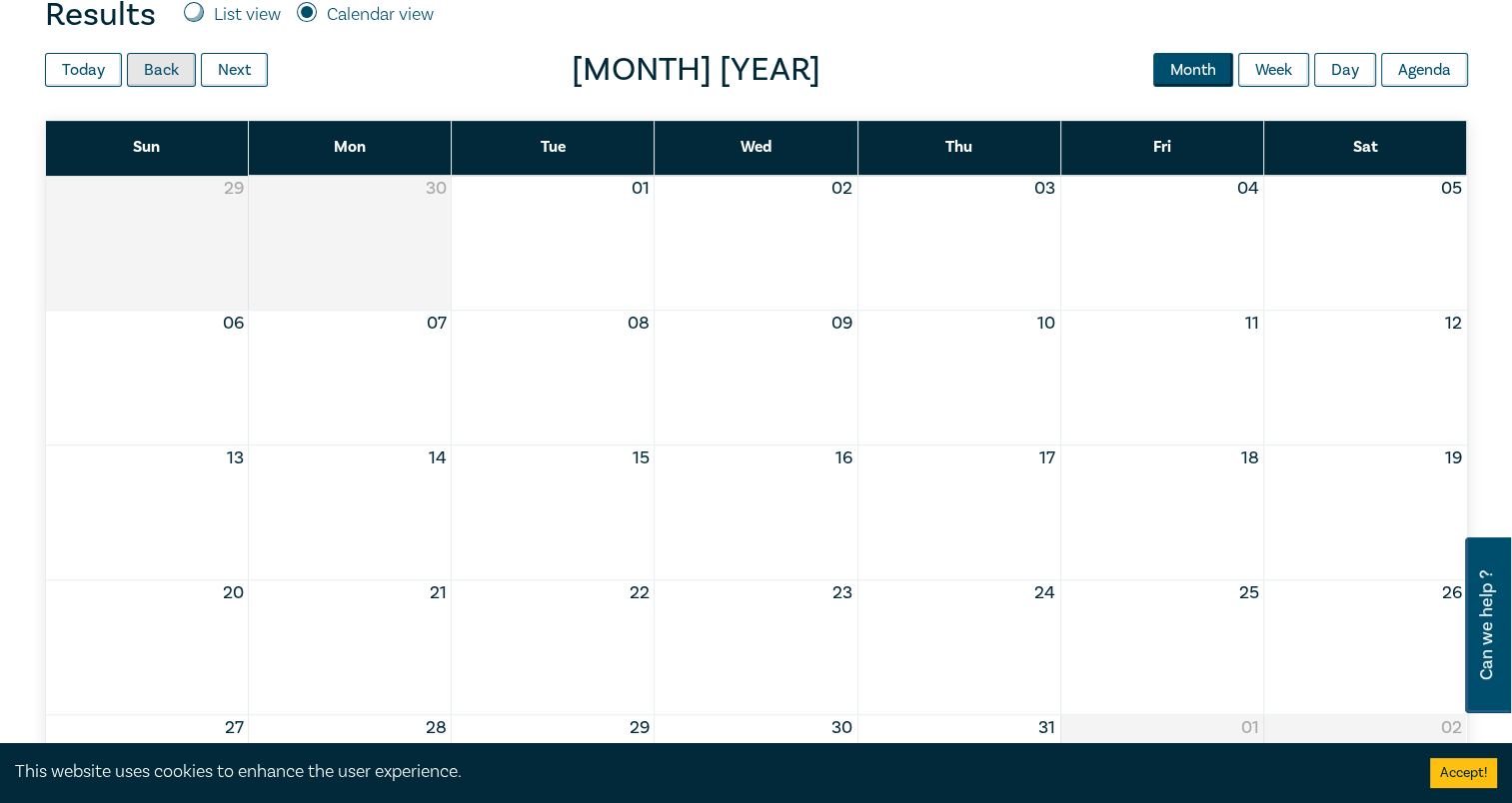 scroll, scrollTop: 1099, scrollLeft: 0, axis: vertical 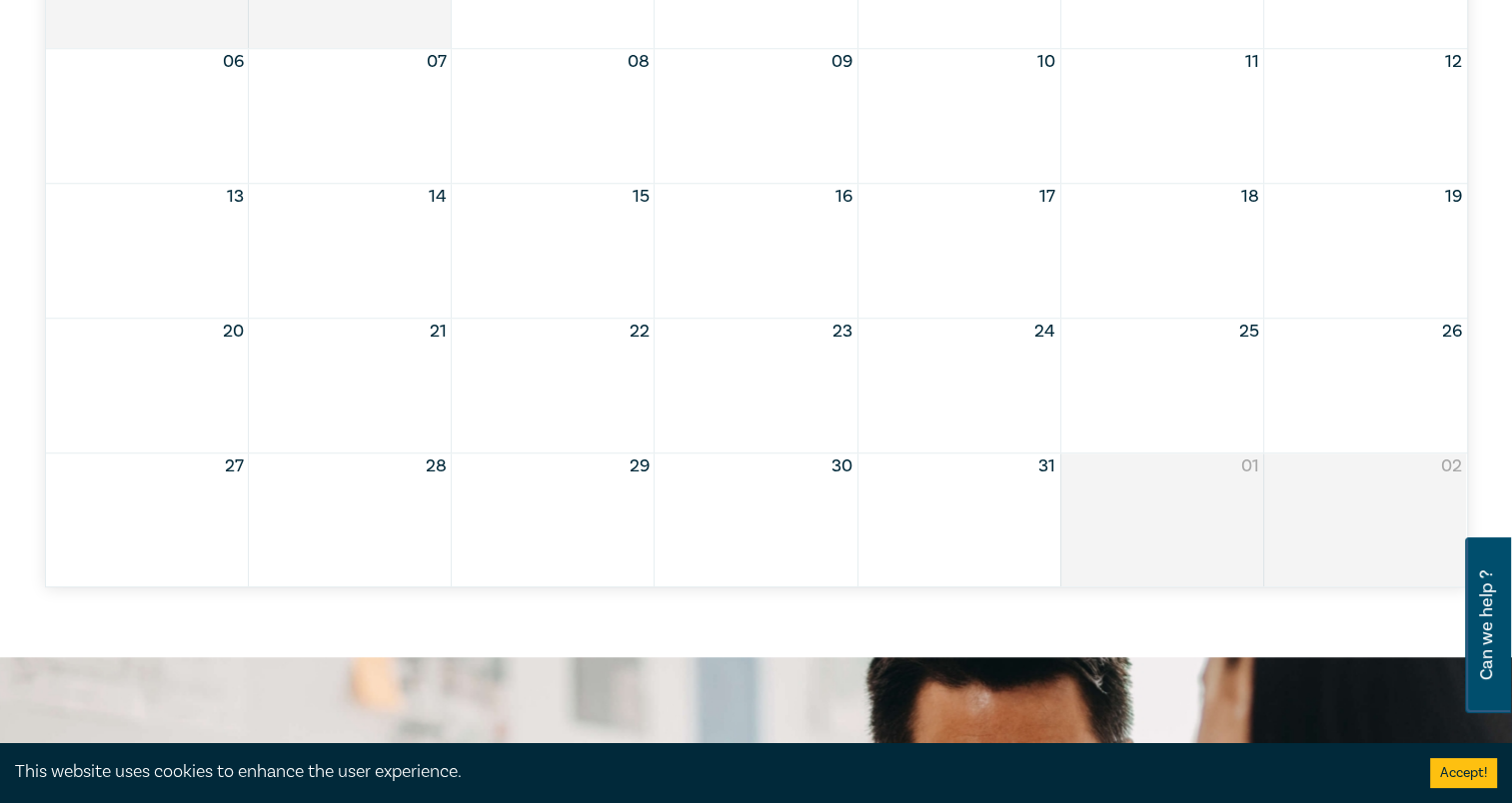click on "23" at bounding box center [756, 332] 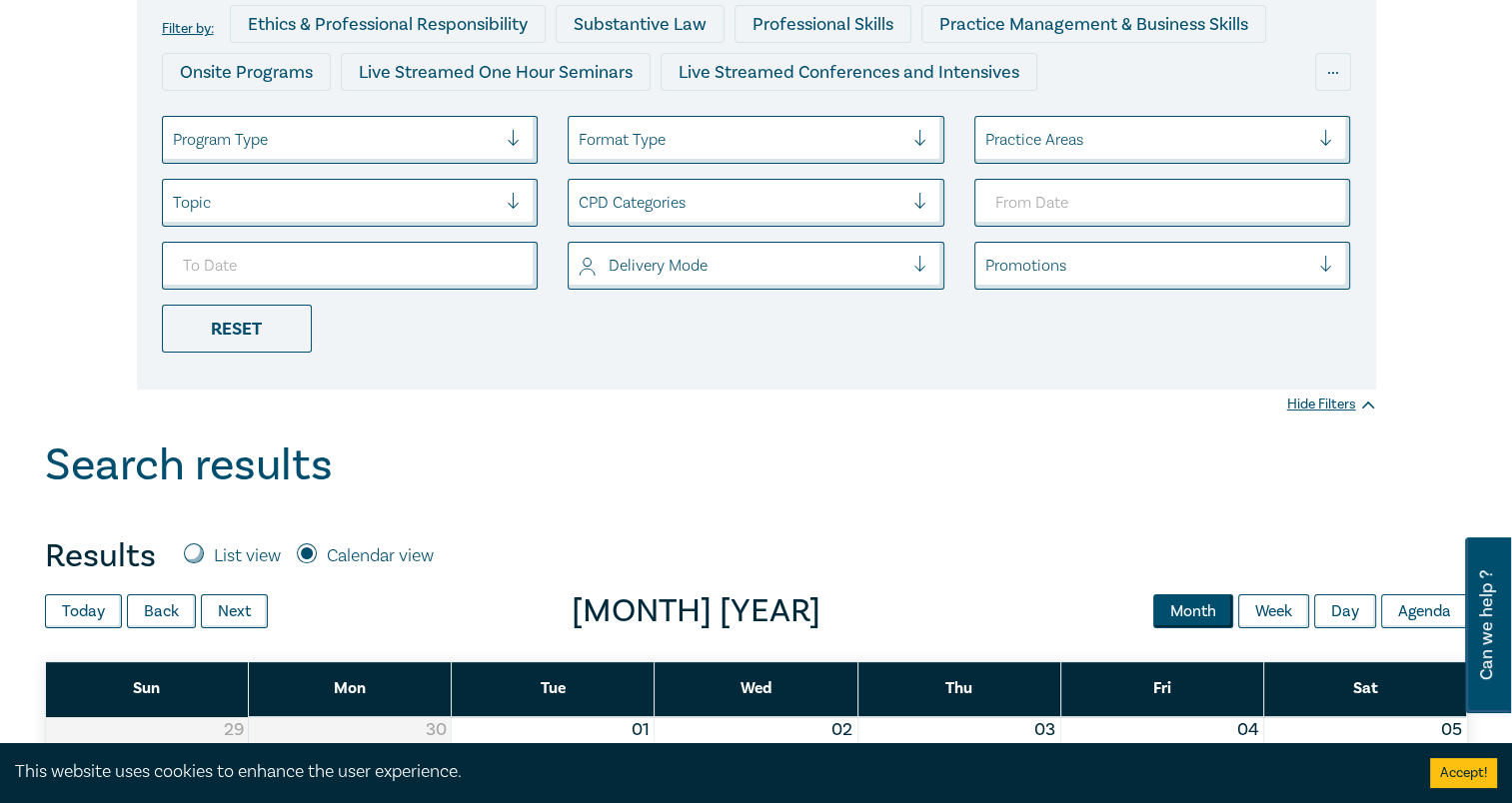 scroll, scrollTop: 100, scrollLeft: 0, axis: vertical 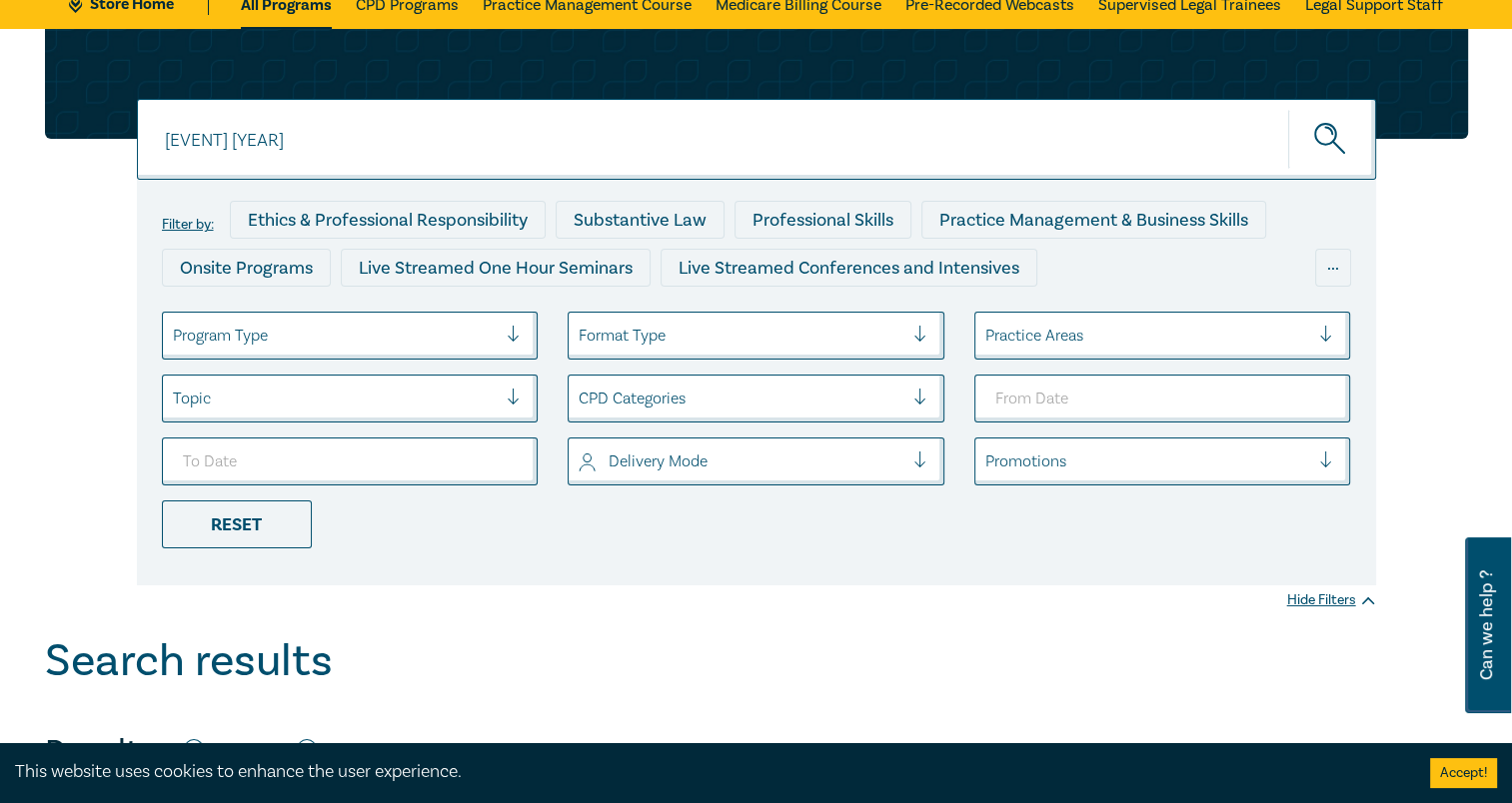 drag, startPoint x: 623, startPoint y: 142, endPoint x: 35, endPoint y: 161, distance: 588.3069 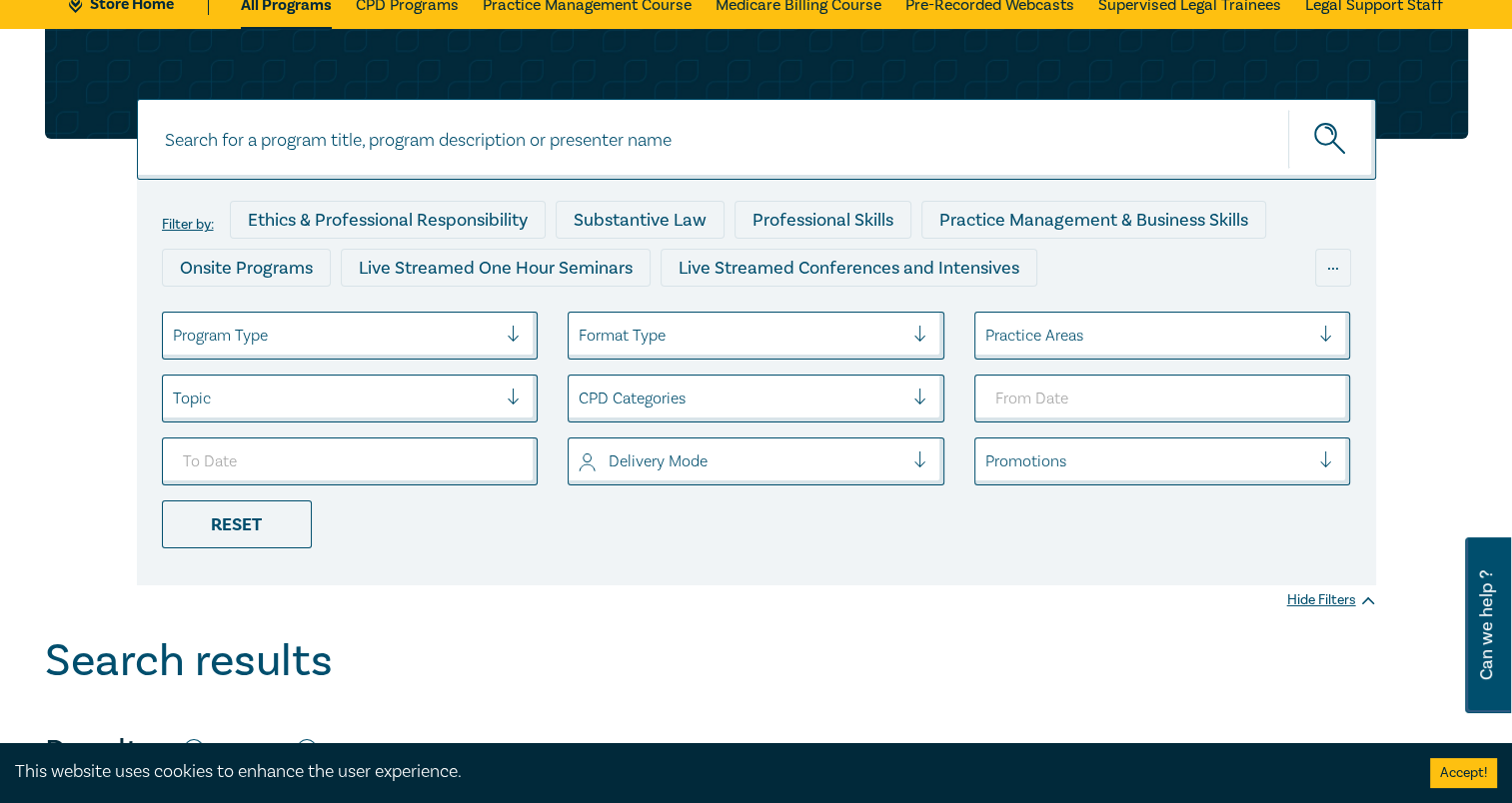 type 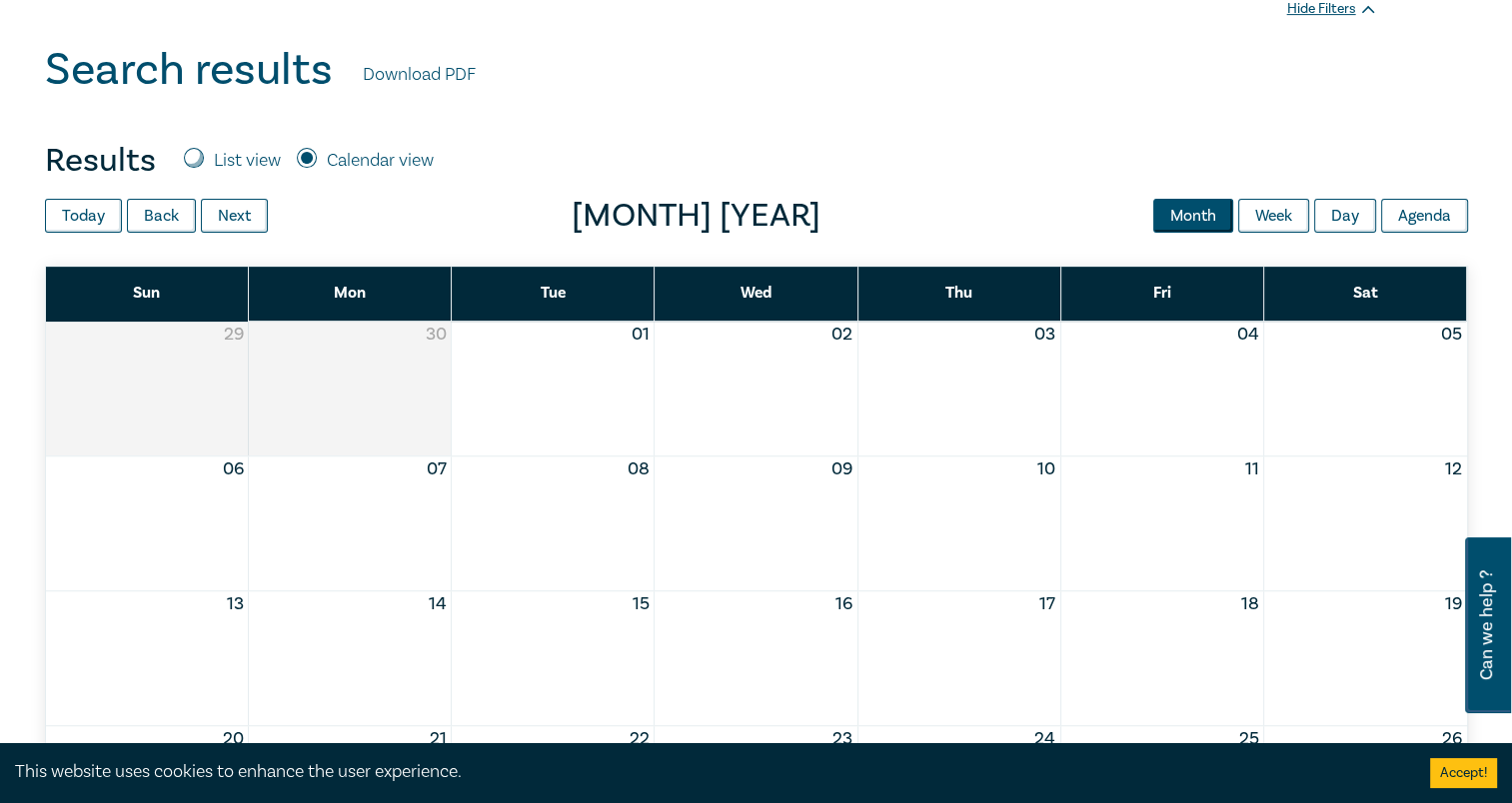 scroll, scrollTop: 799, scrollLeft: 0, axis: vertical 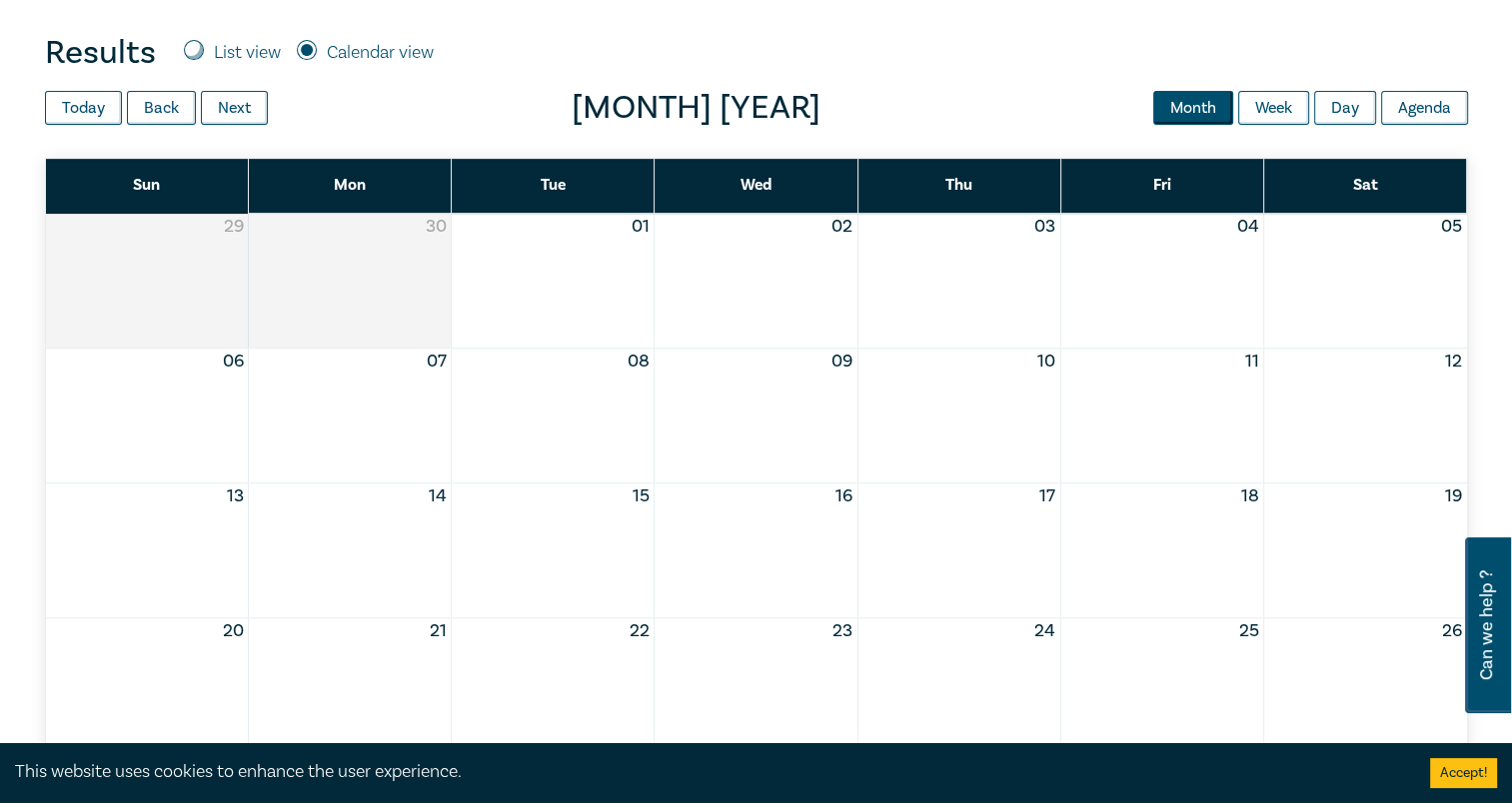 click at bounding box center (755, 415) 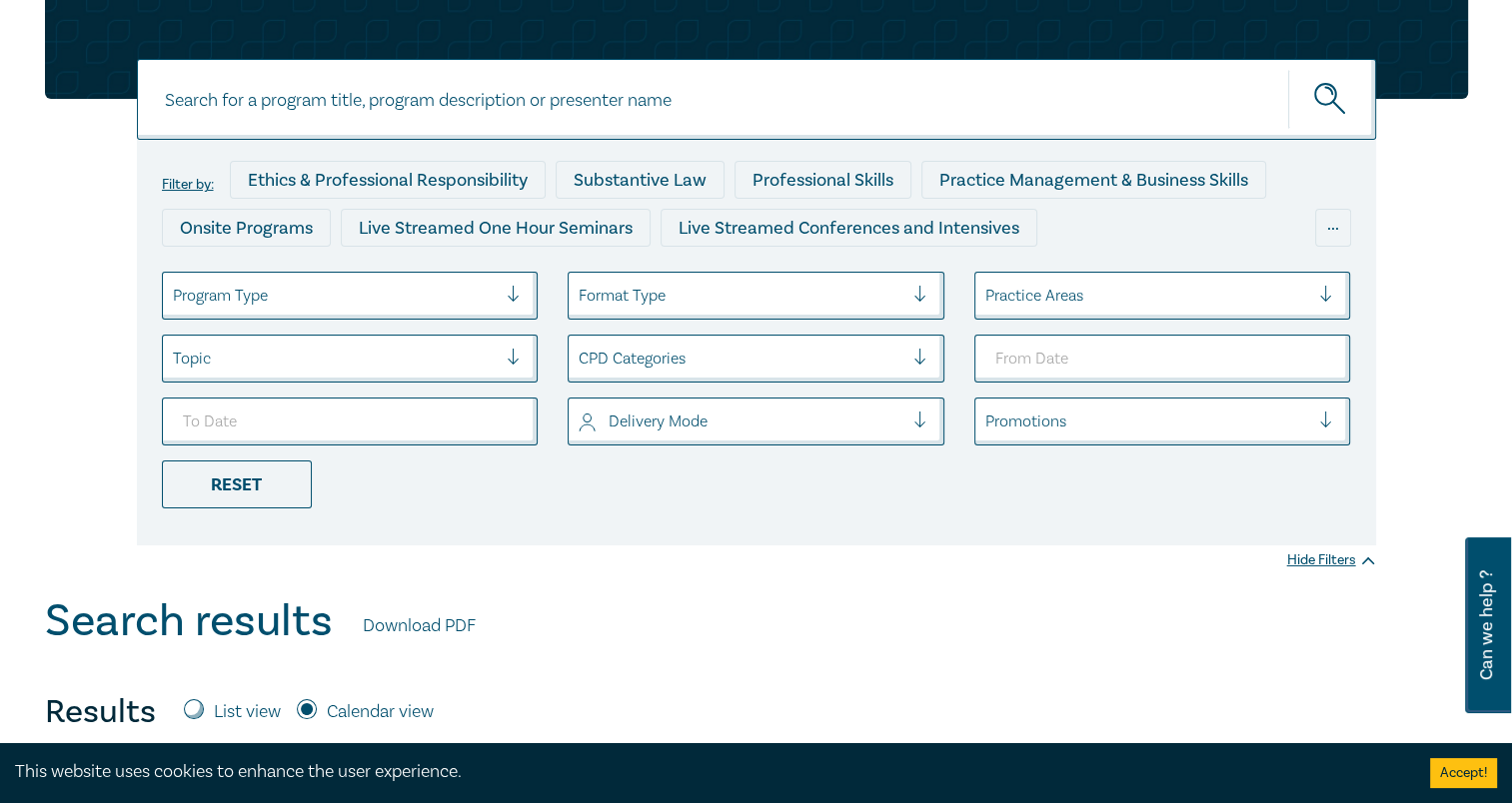scroll, scrollTop: 0, scrollLeft: 0, axis: both 